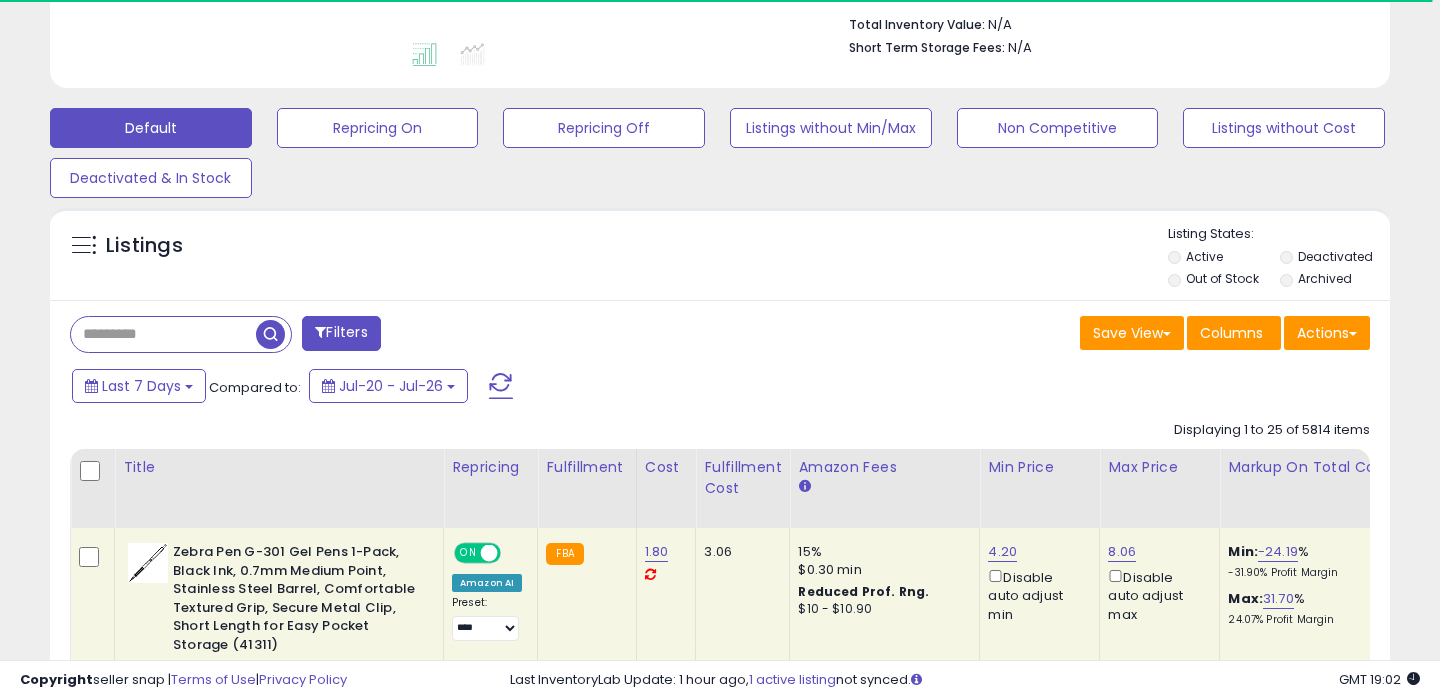 scroll, scrollTop: 521, scrollLeft: 0, axis: vertical 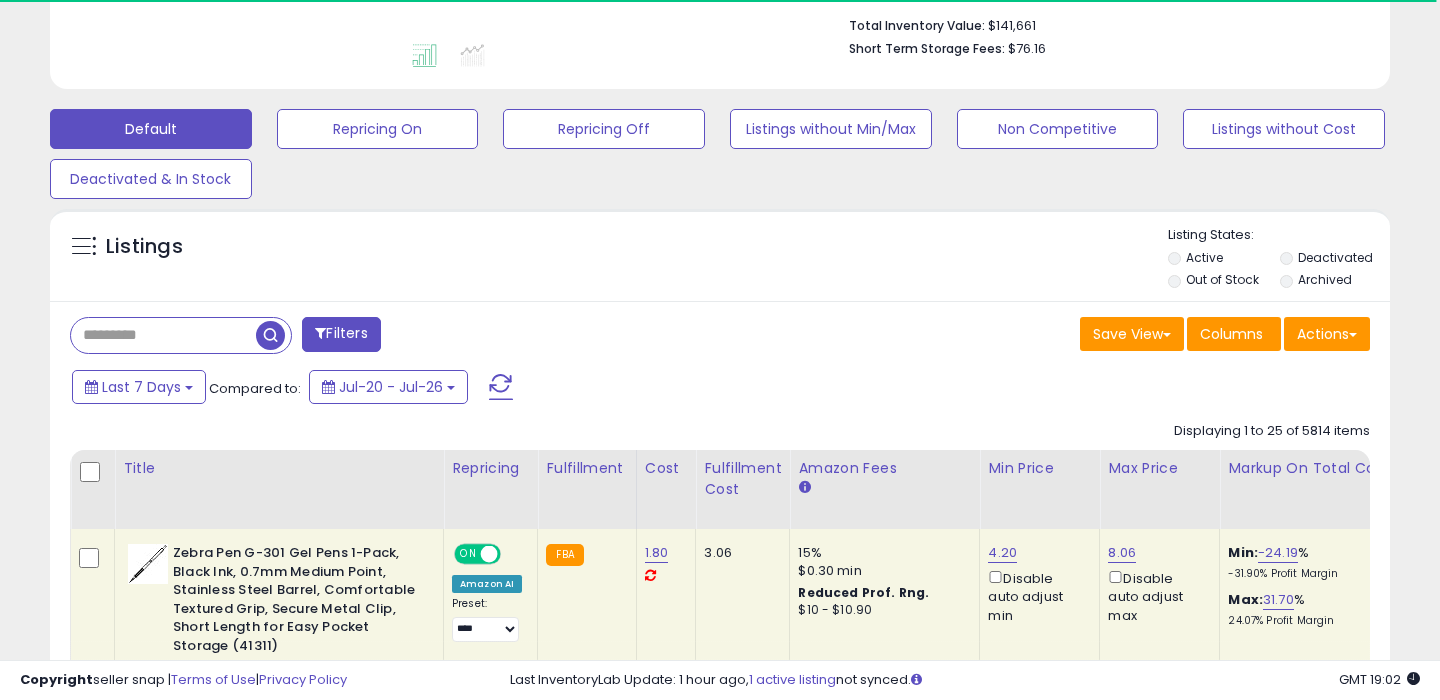 click at bounding box center [163, 335] 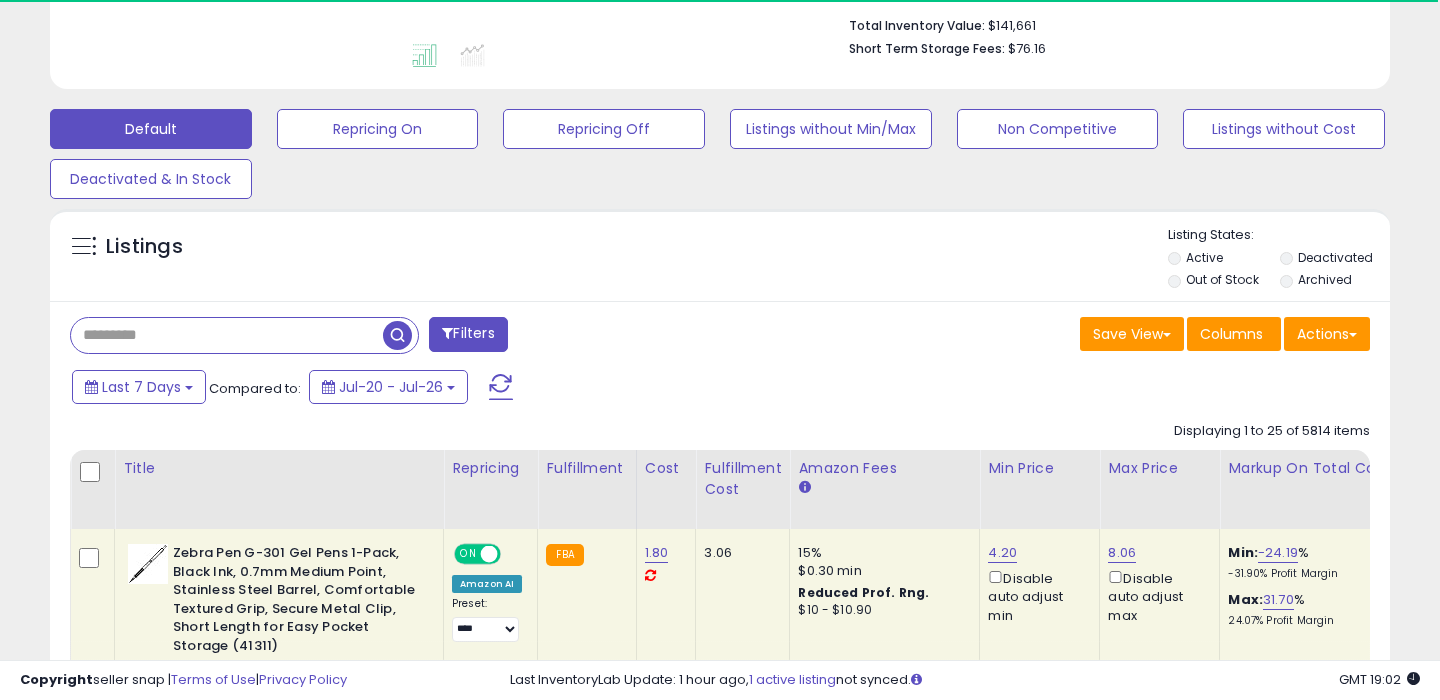paste on "**********" 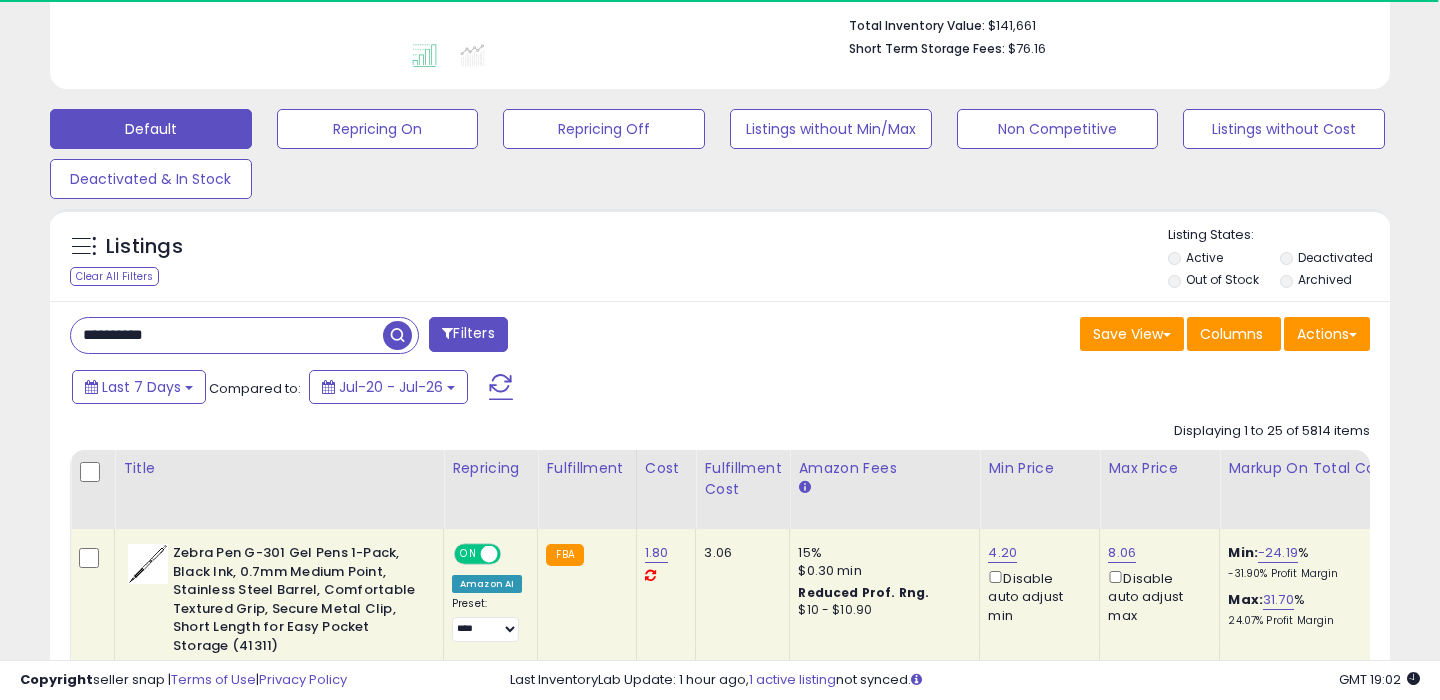 type on "**********" 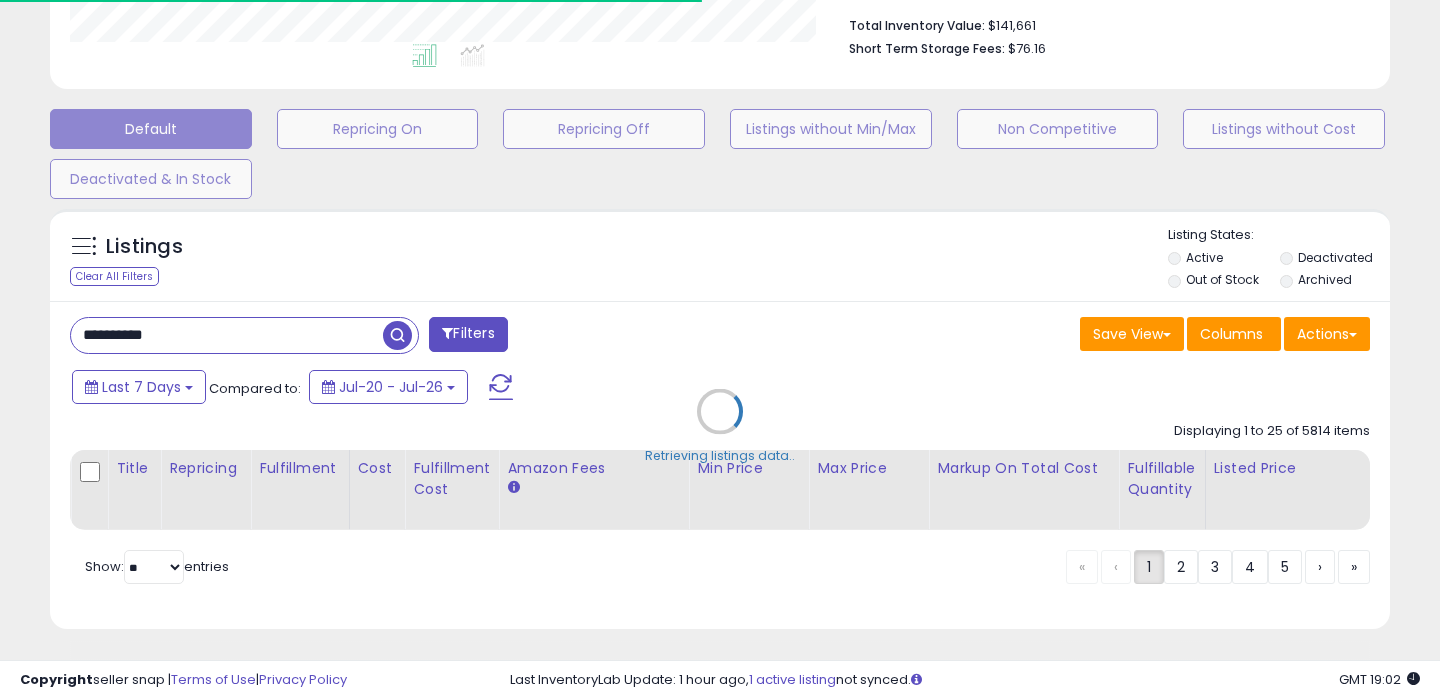 scroll, scrollTop: 999590, scrollLeft: 999224, axis: both 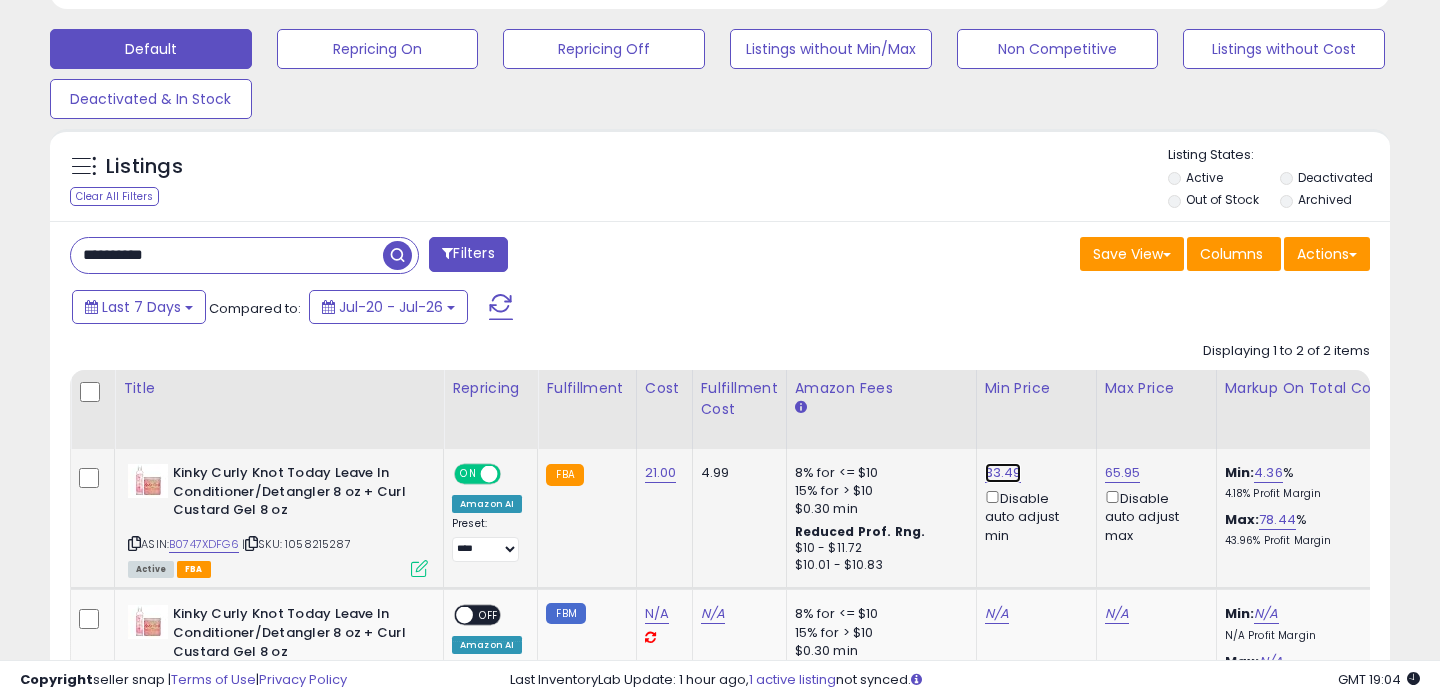 click on "33.49" at bounding box center (1003, 473) 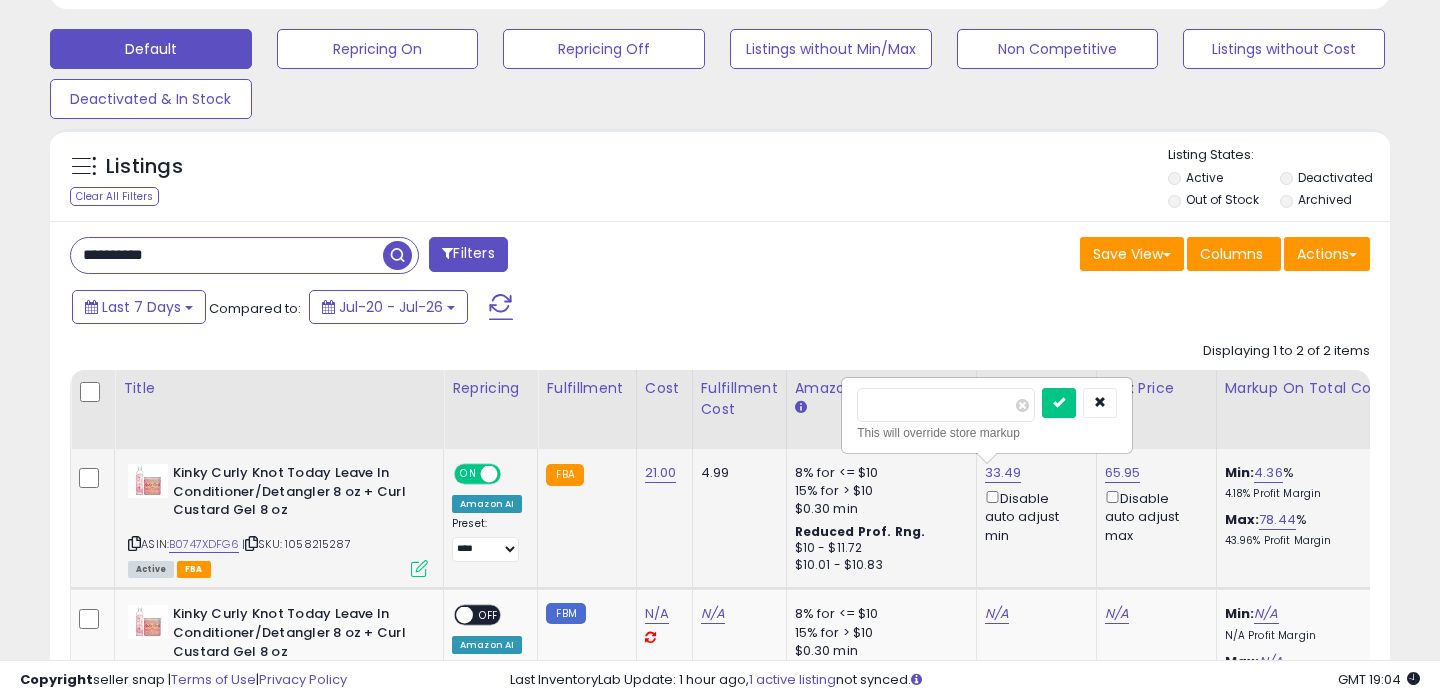 type on "*****" 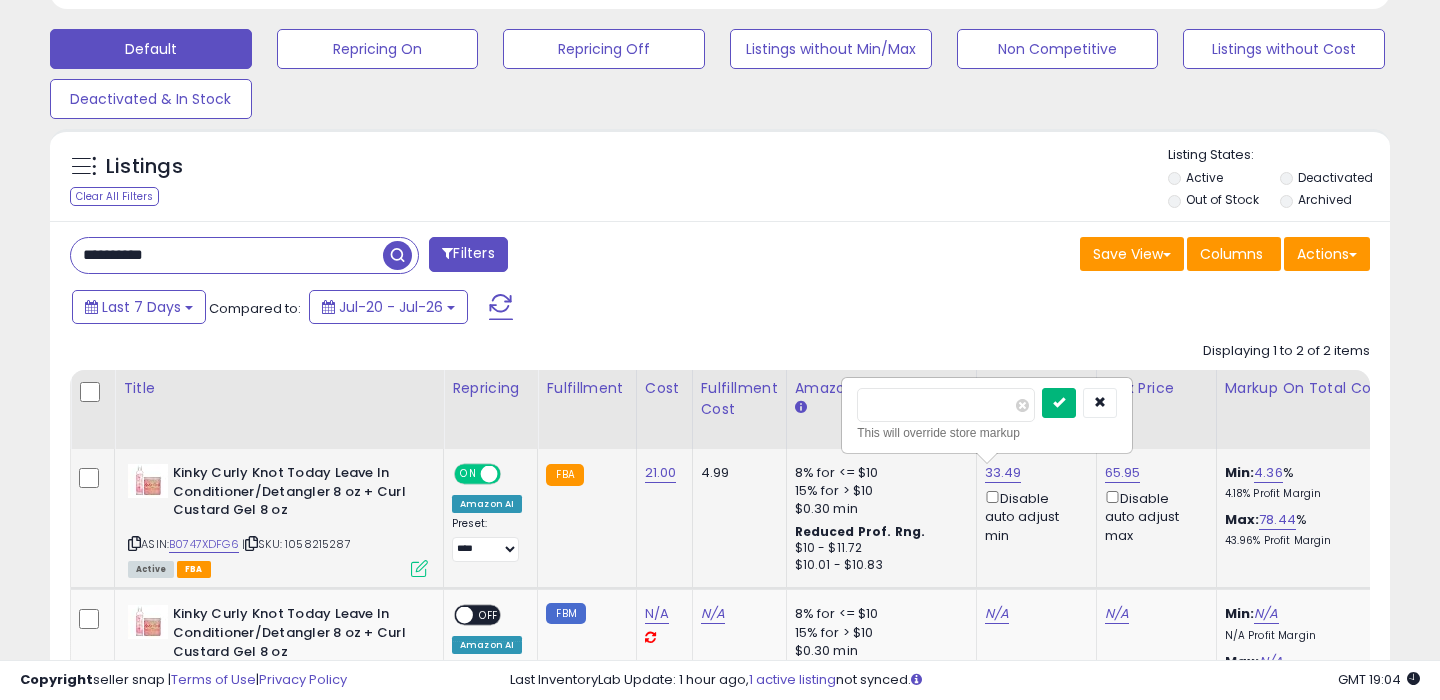 click at bounding box center [1059, 402] 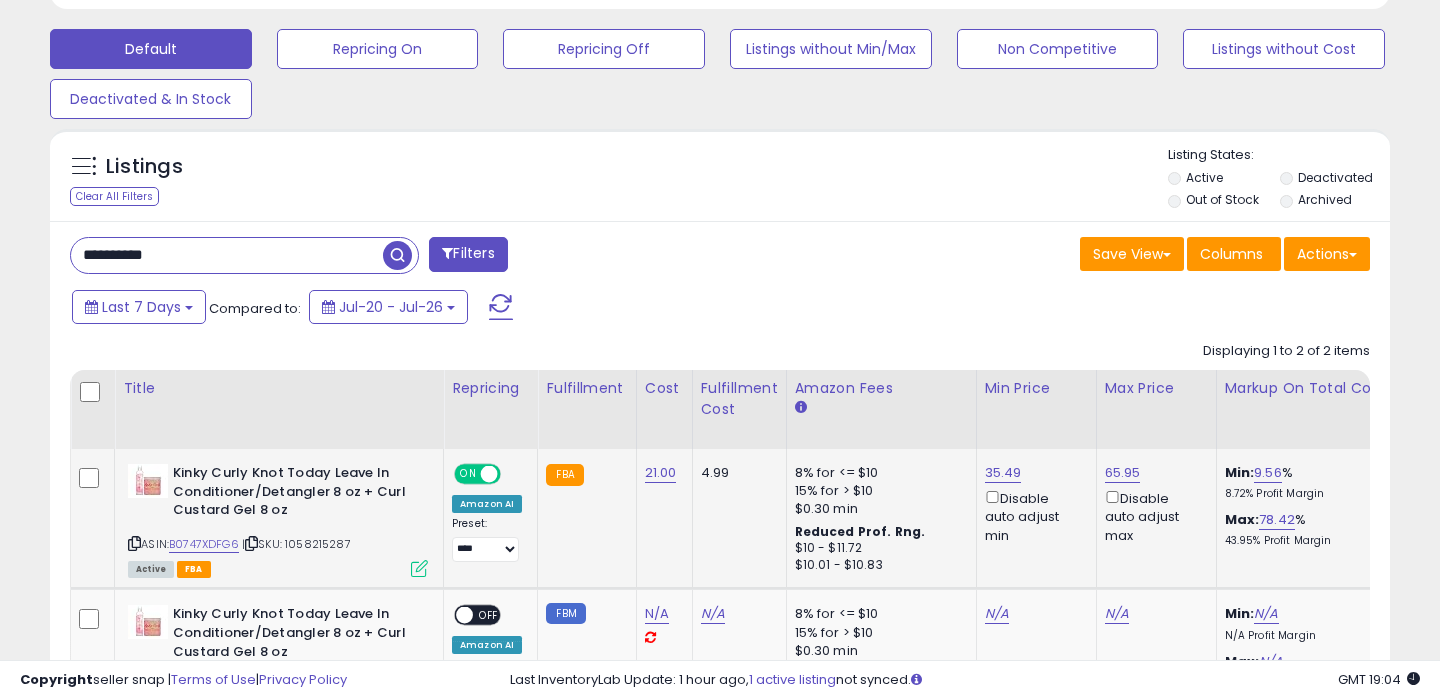click on "**********" at bounding box center [227, 255] 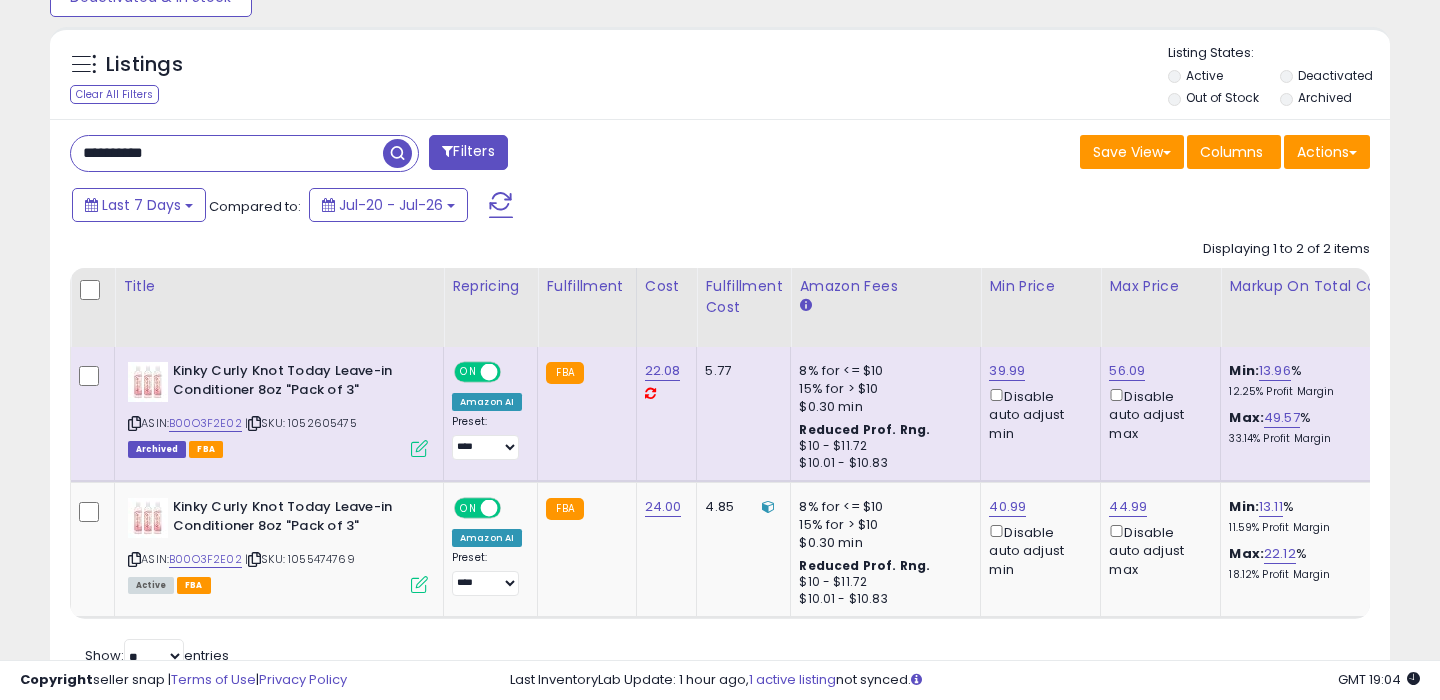 scroll, scrollTop: 707, scrollLeft: 0, axis: vertical 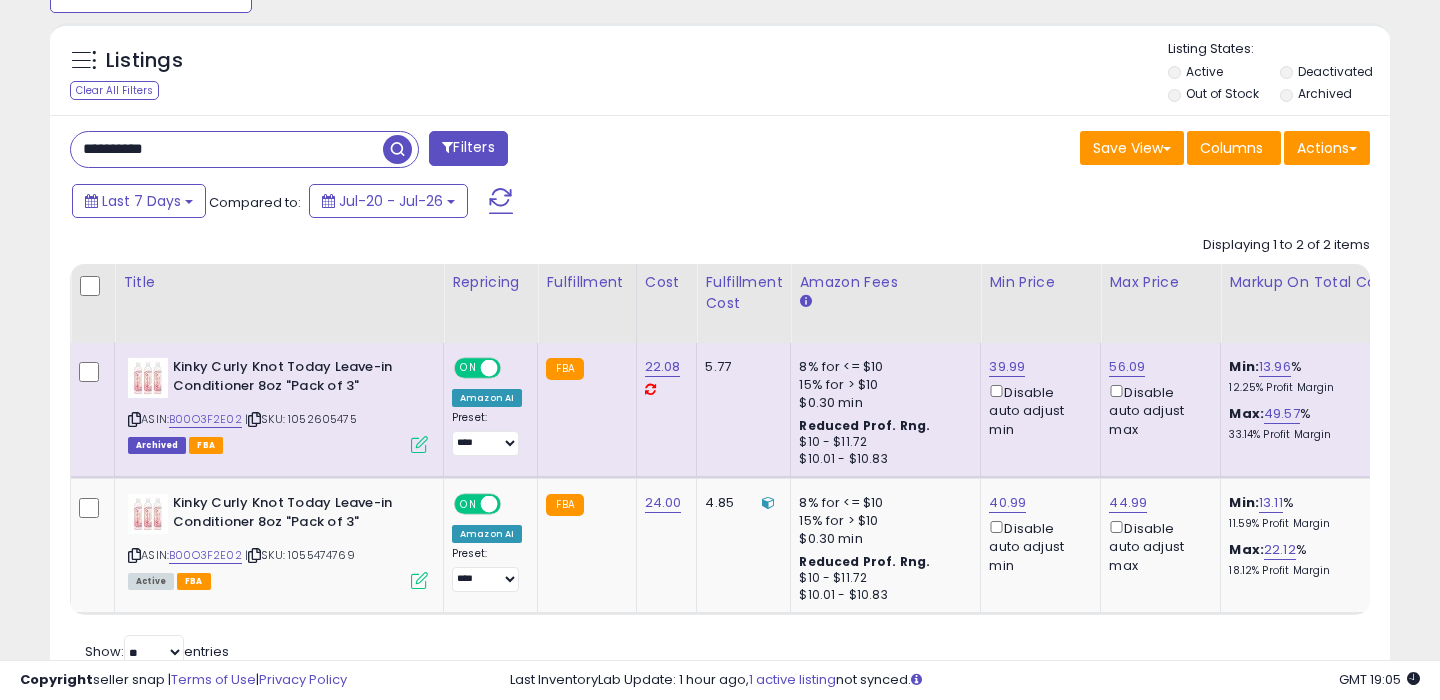 click on "**********" at bounding box center [227, 149] 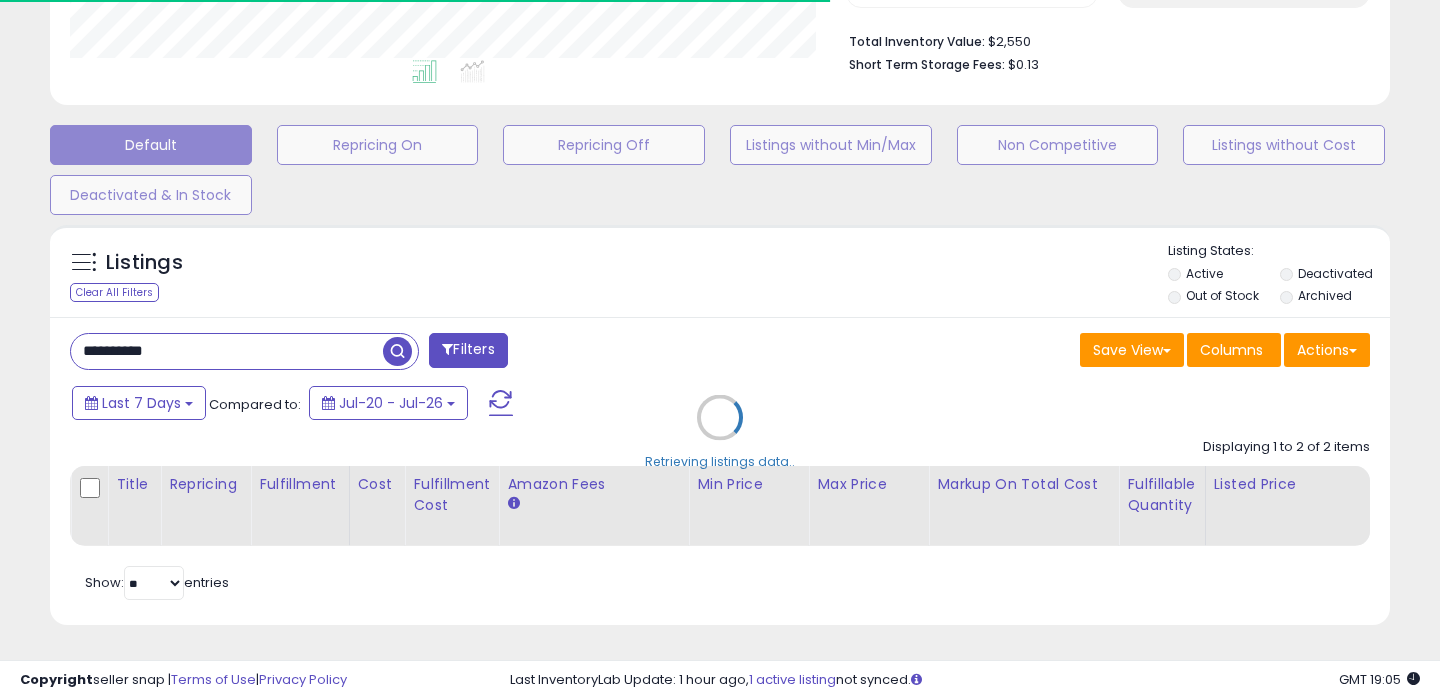 scroll, scrollTop: 646, scrollLeft: 0, axis: vertical 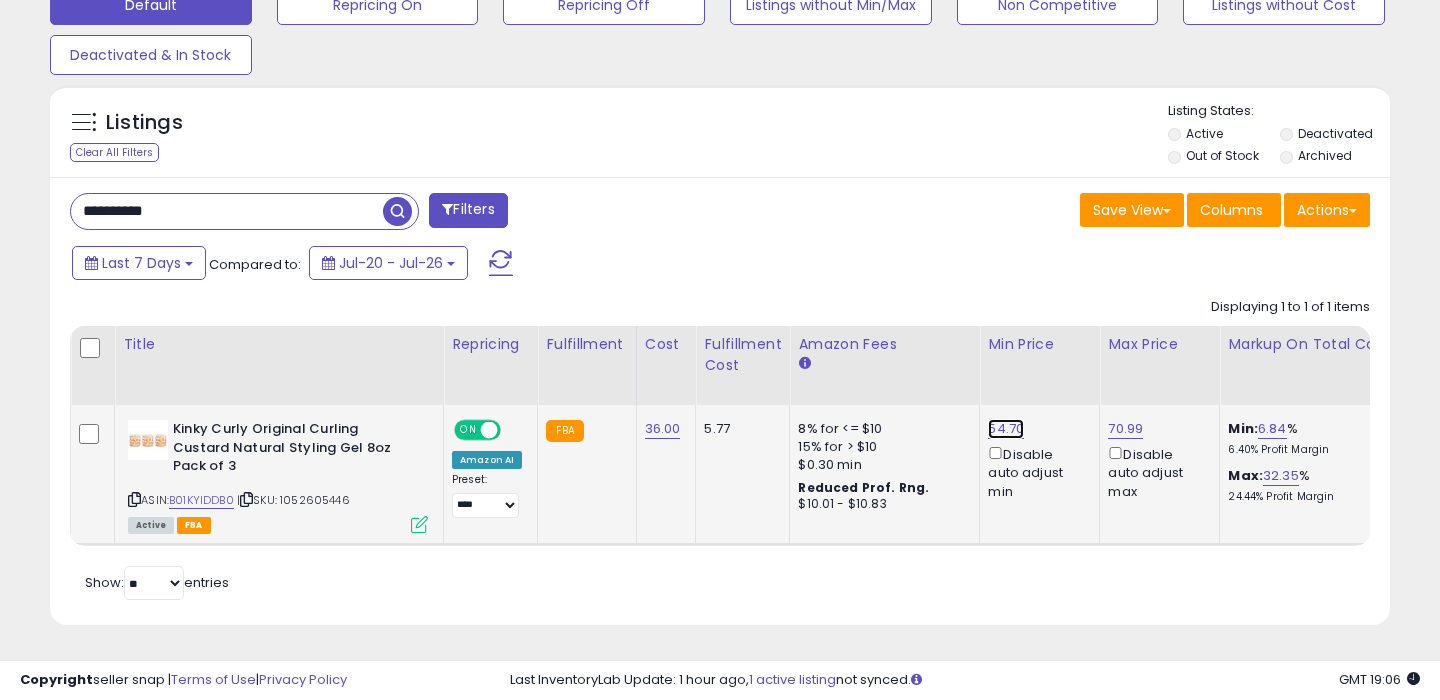 click on "54.70" at bounding box center (1006, 429) 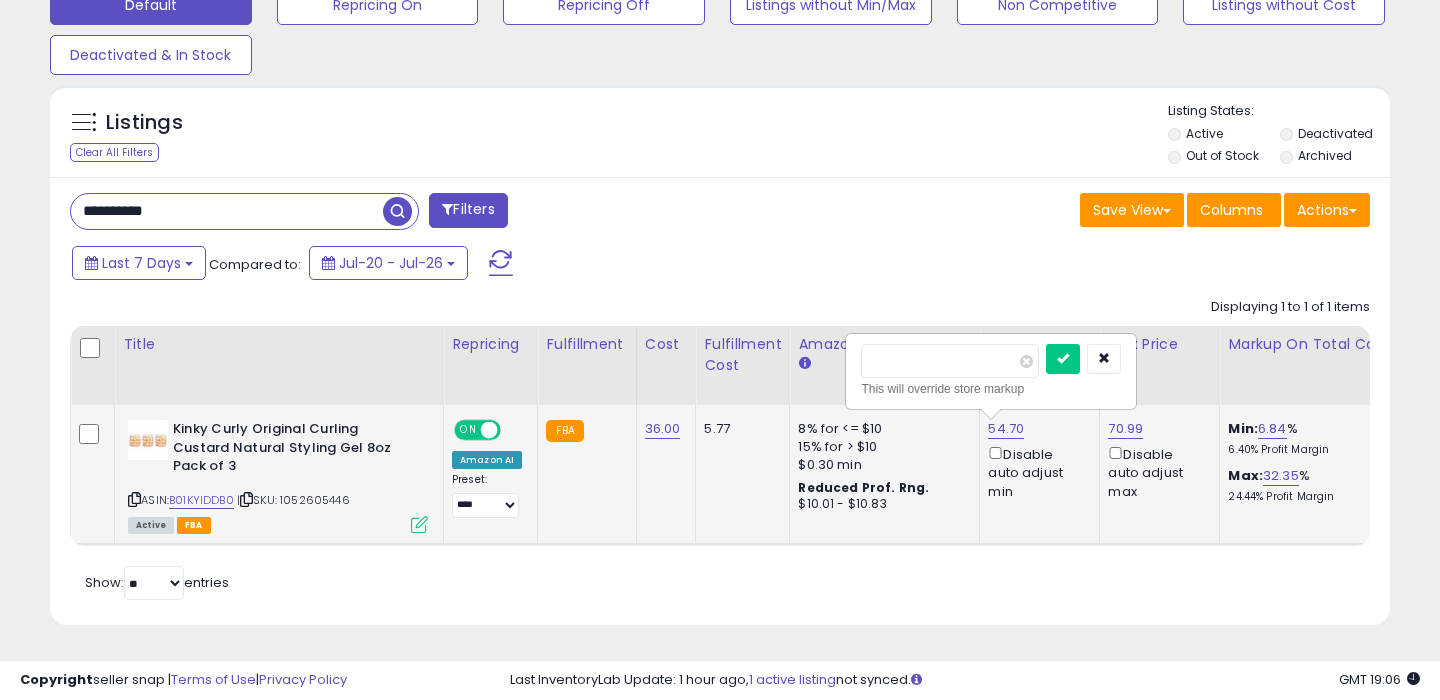 type on "*****" 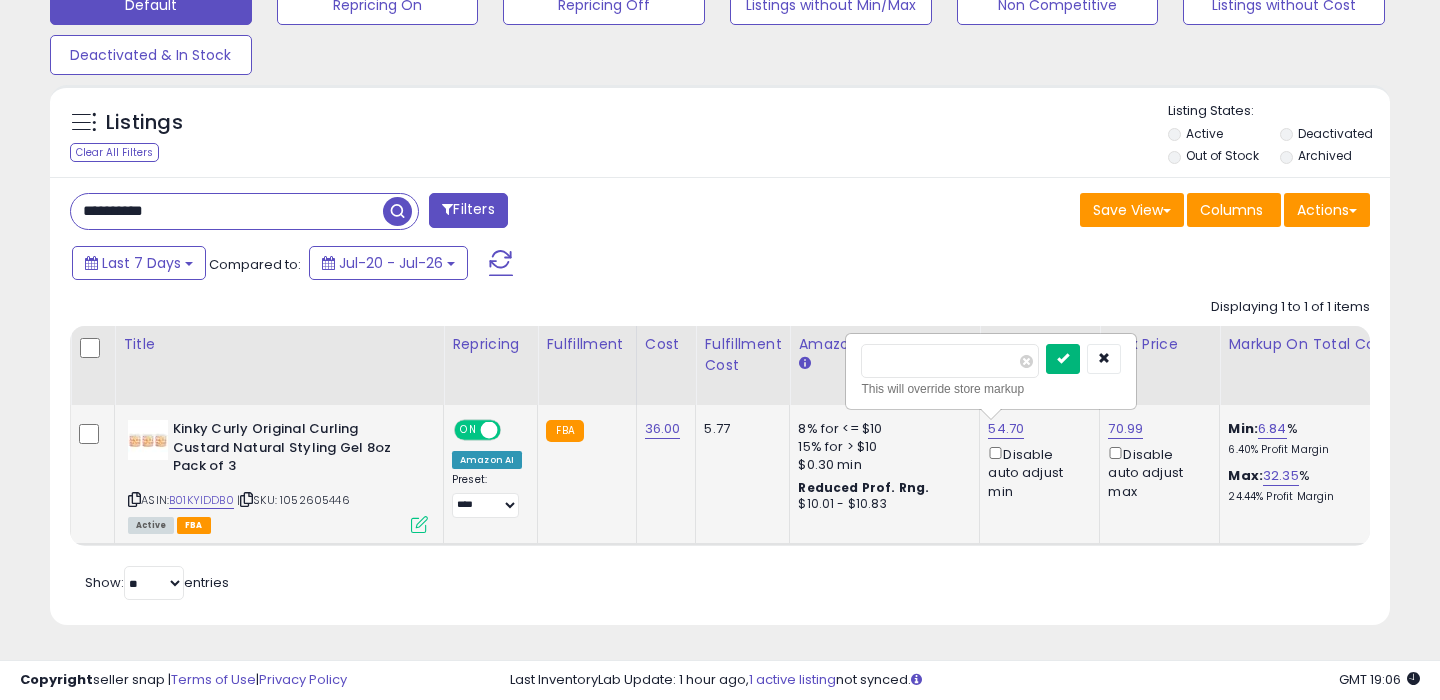 click at bounding box center [1063, 358] 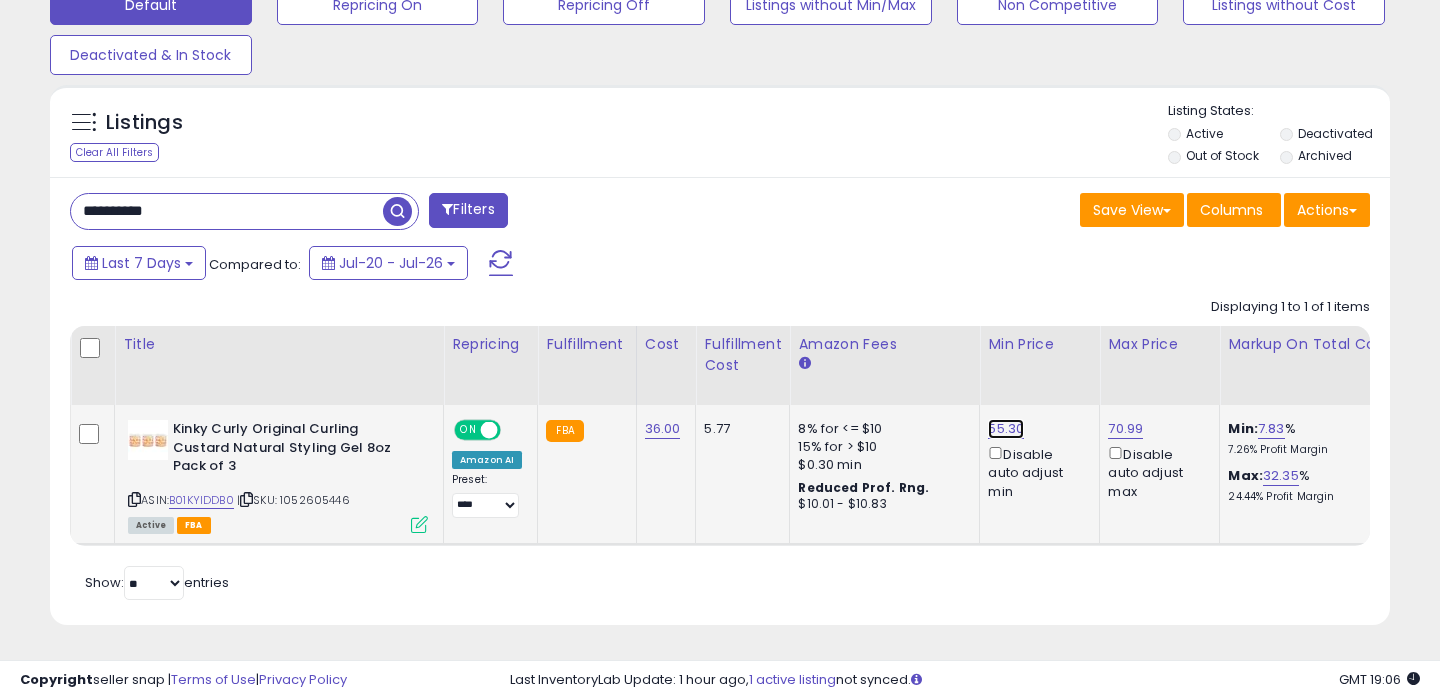 click on "55.30" at bounding box center [1006, 429] 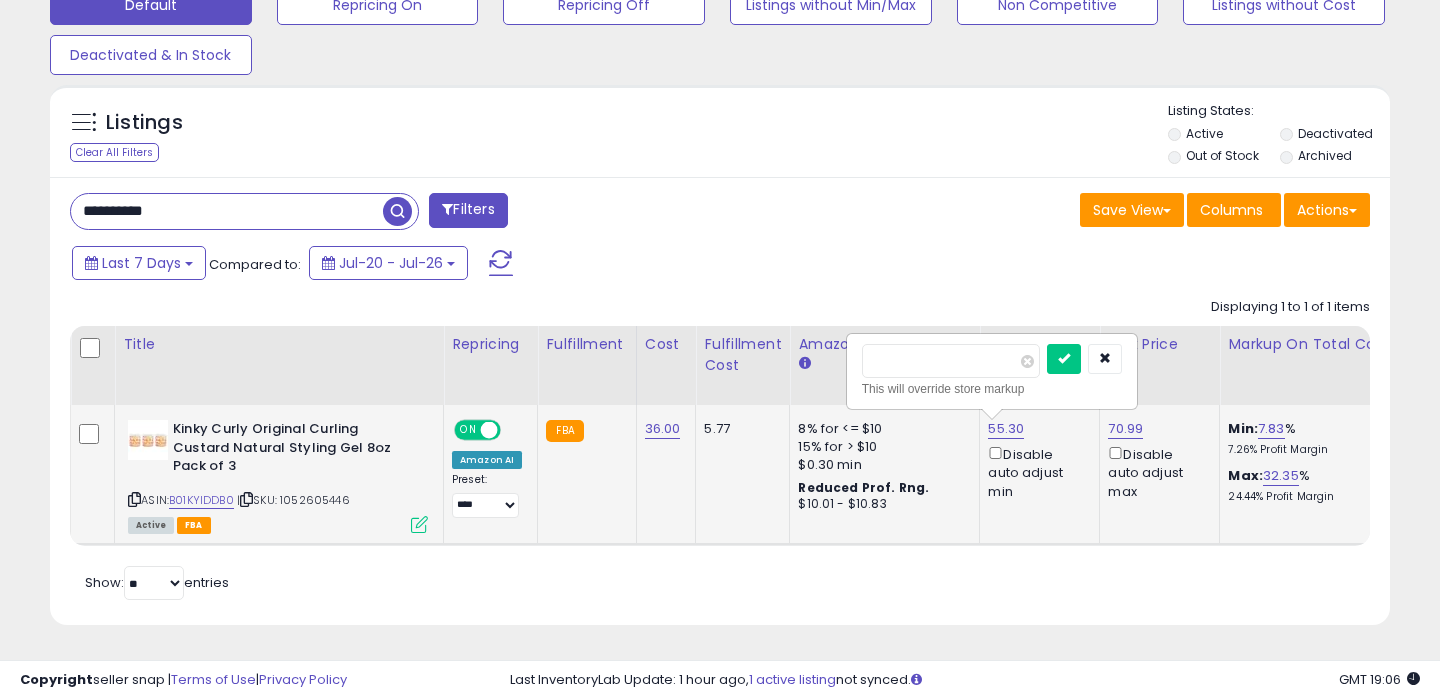 type on "*****" 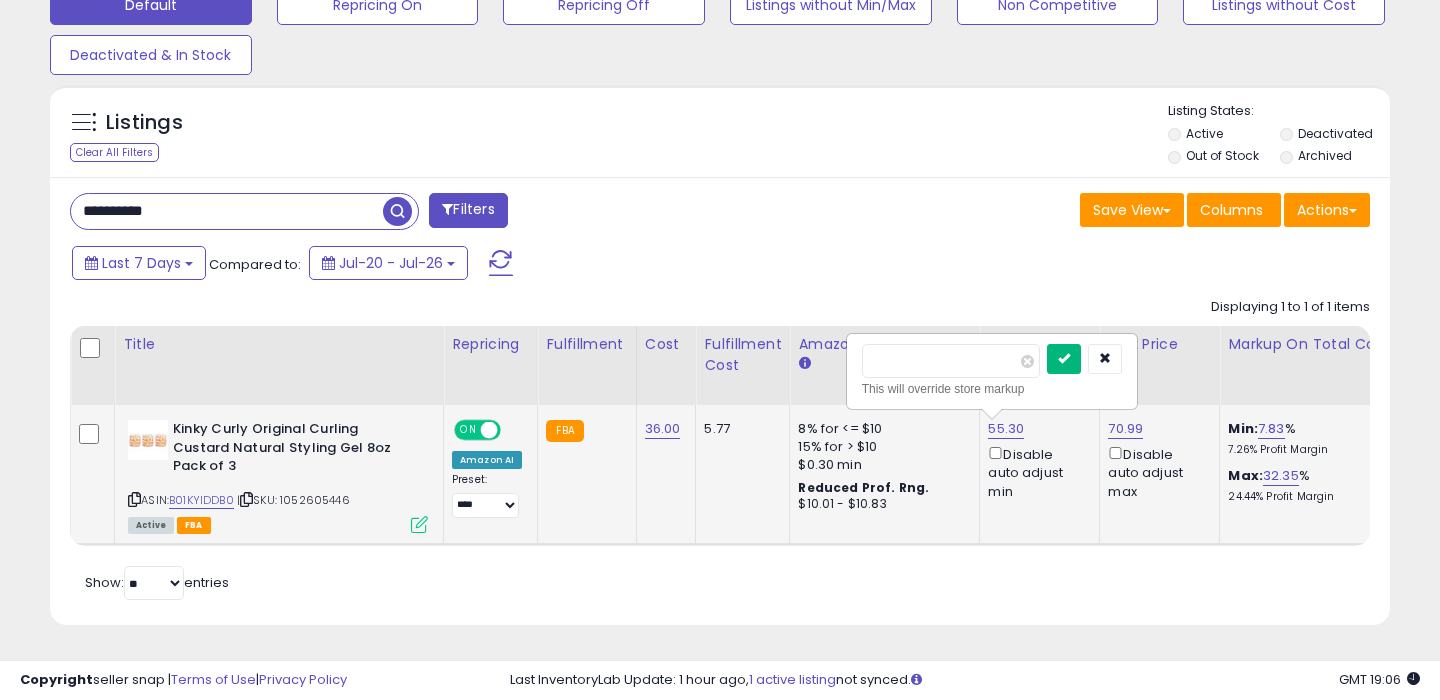 click at bounding box center (1064, 359) 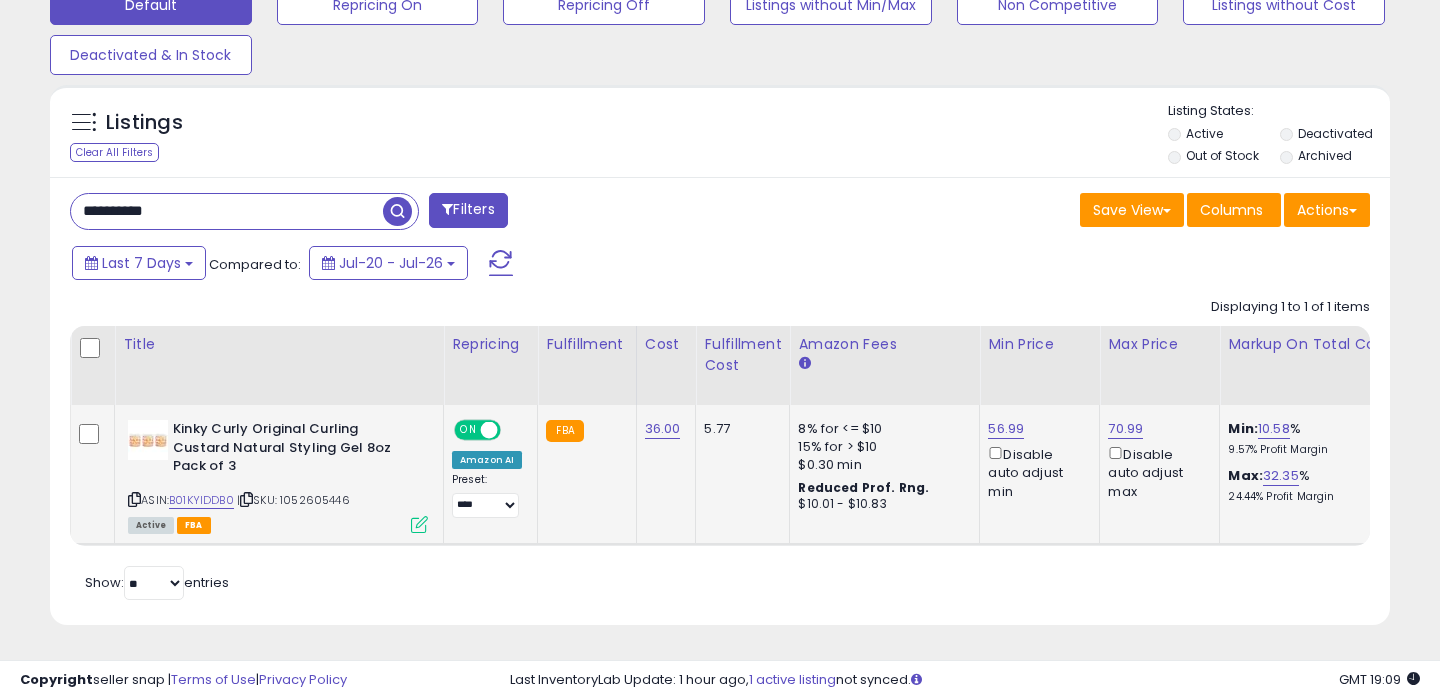 click on "**********" at bounding box center [227, 211] 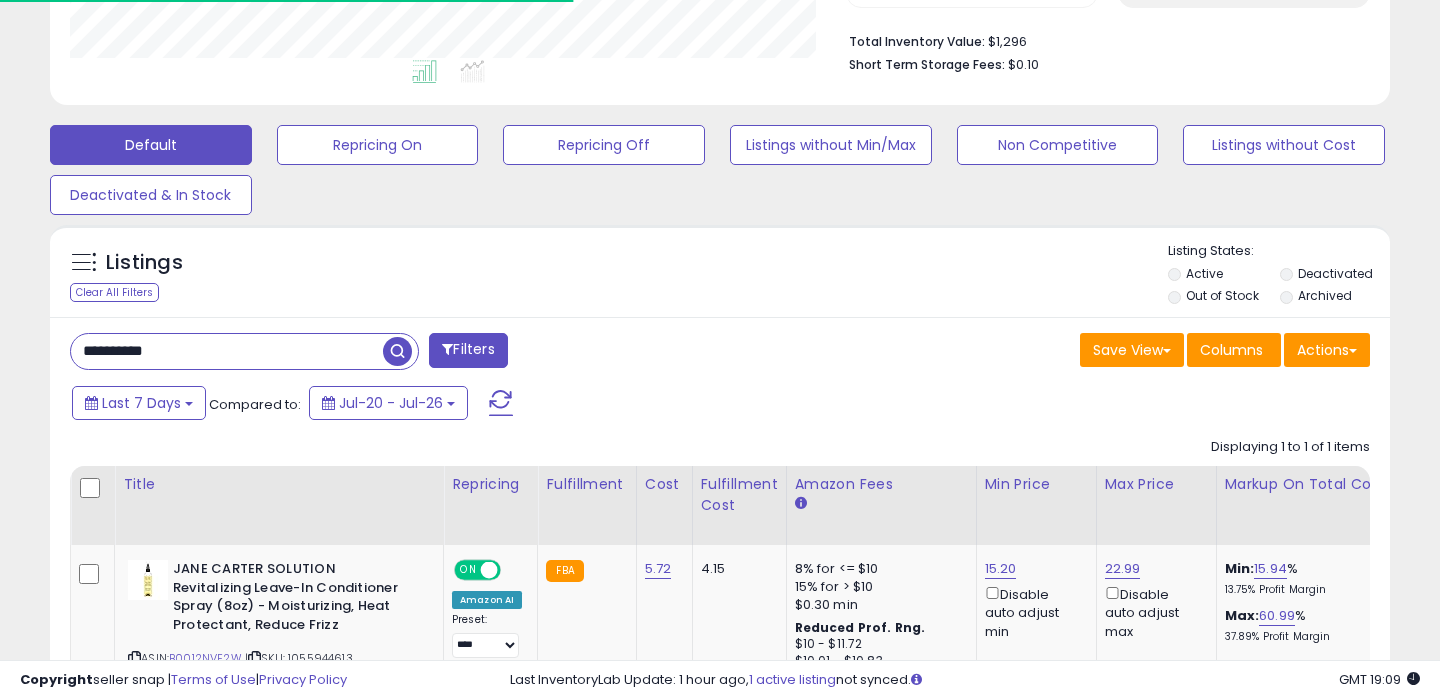 scroll, scrollTop: 646, scrollLeft: 0, axis: vertical 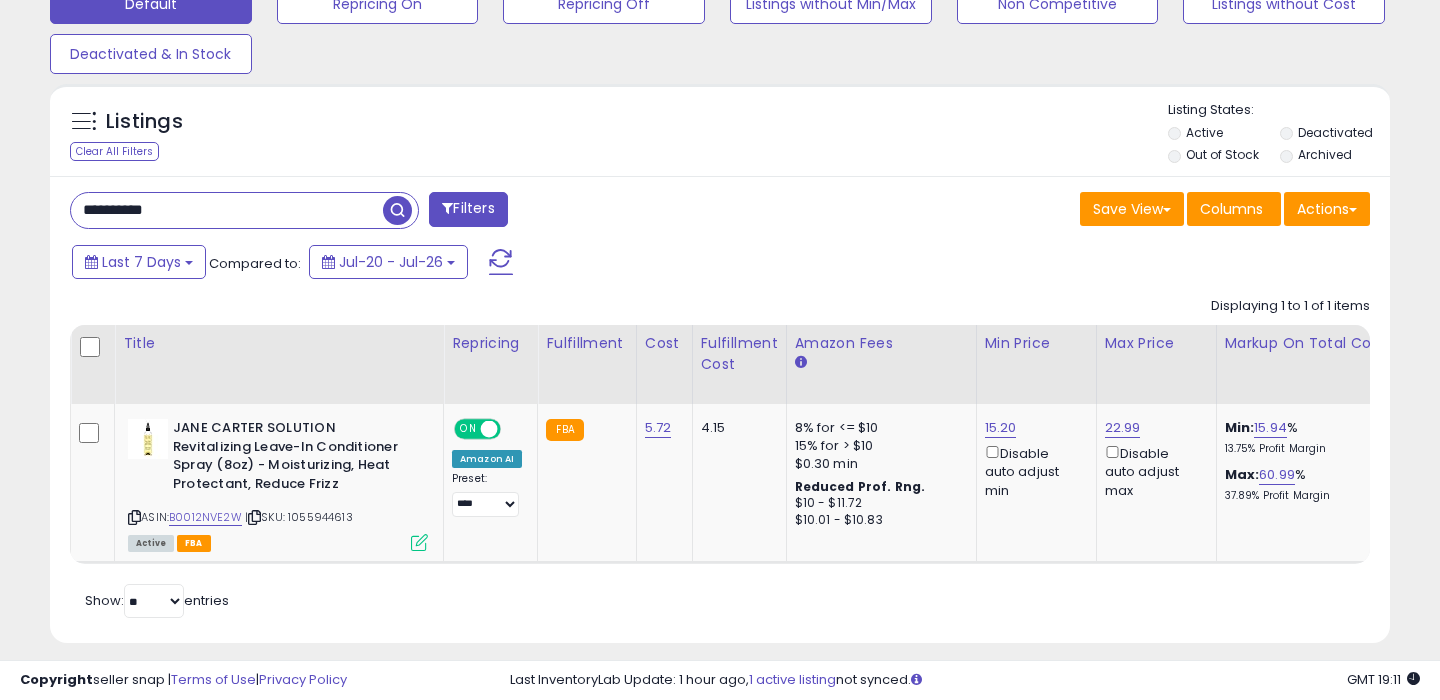 click on "**********" at bounding box center [227, 210] 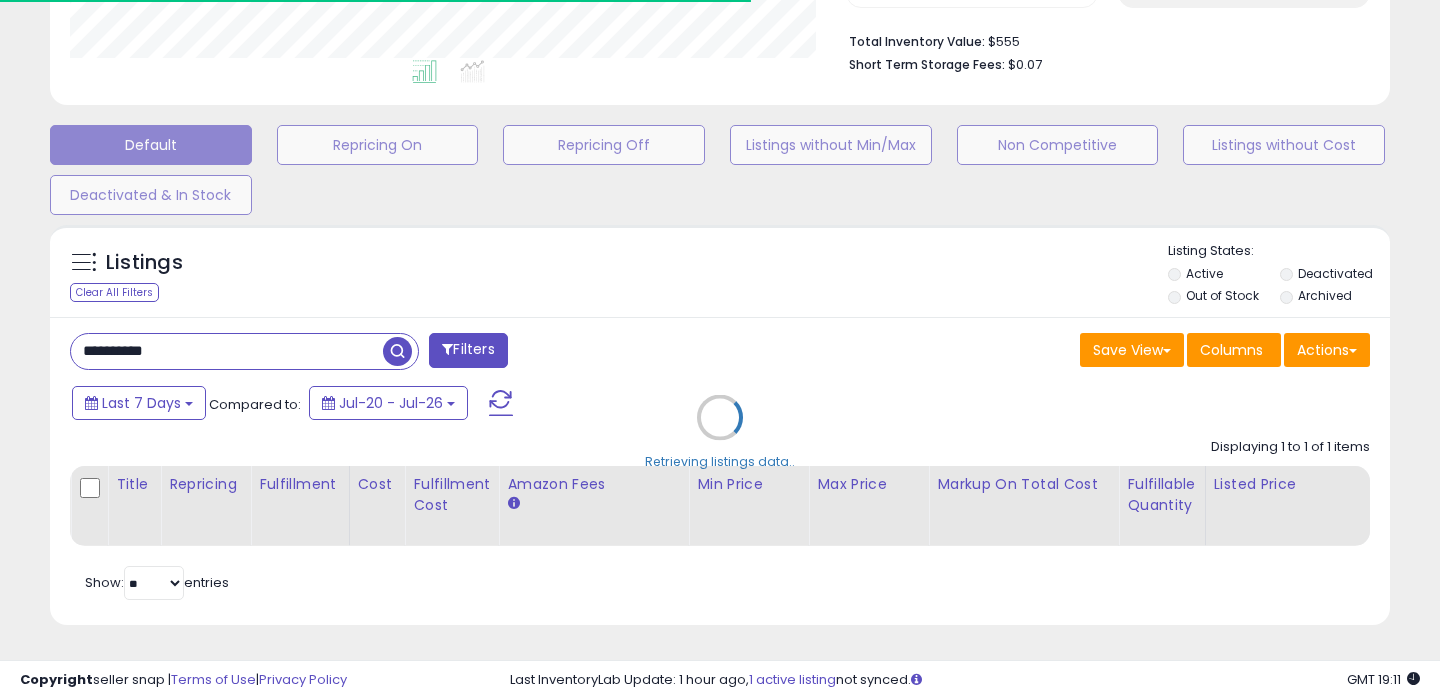 scroll, scrollTop: 646, scrollLeft: 0, axis: vertical 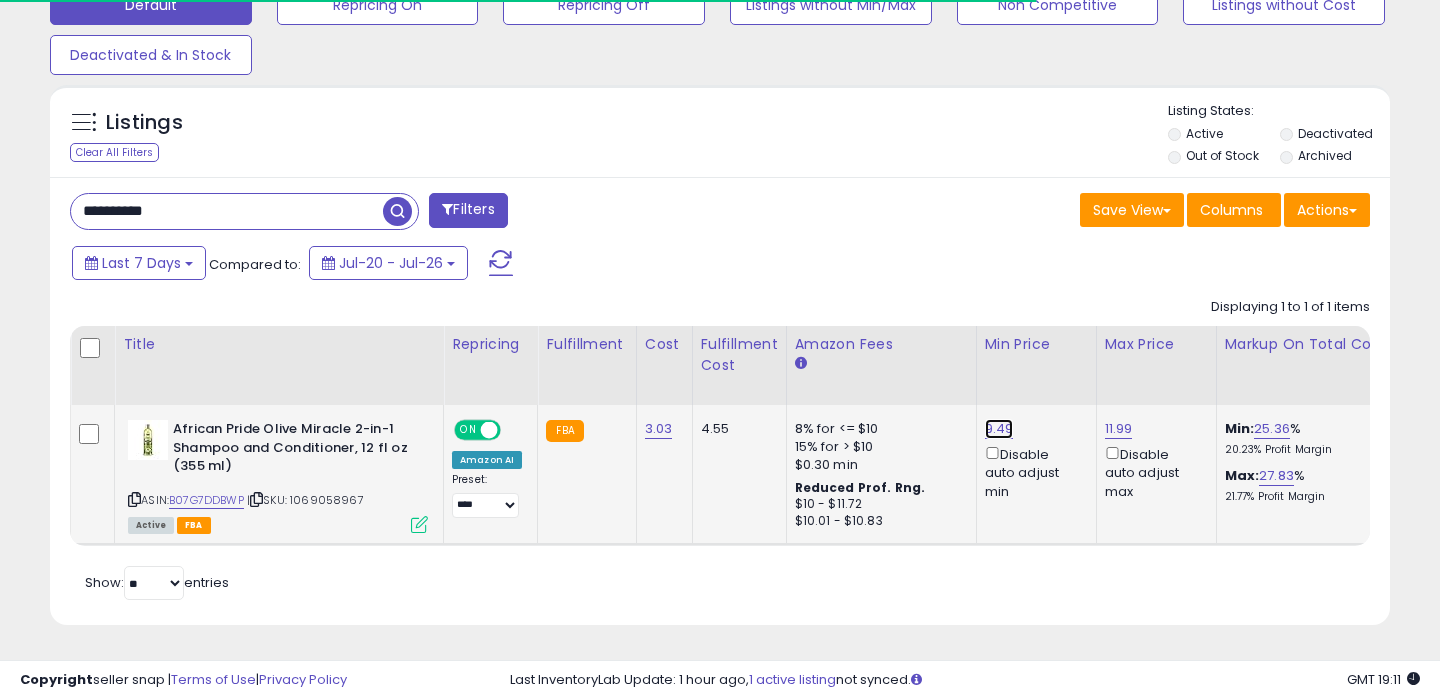 click on "9.49" at bounding box center (999, 429) 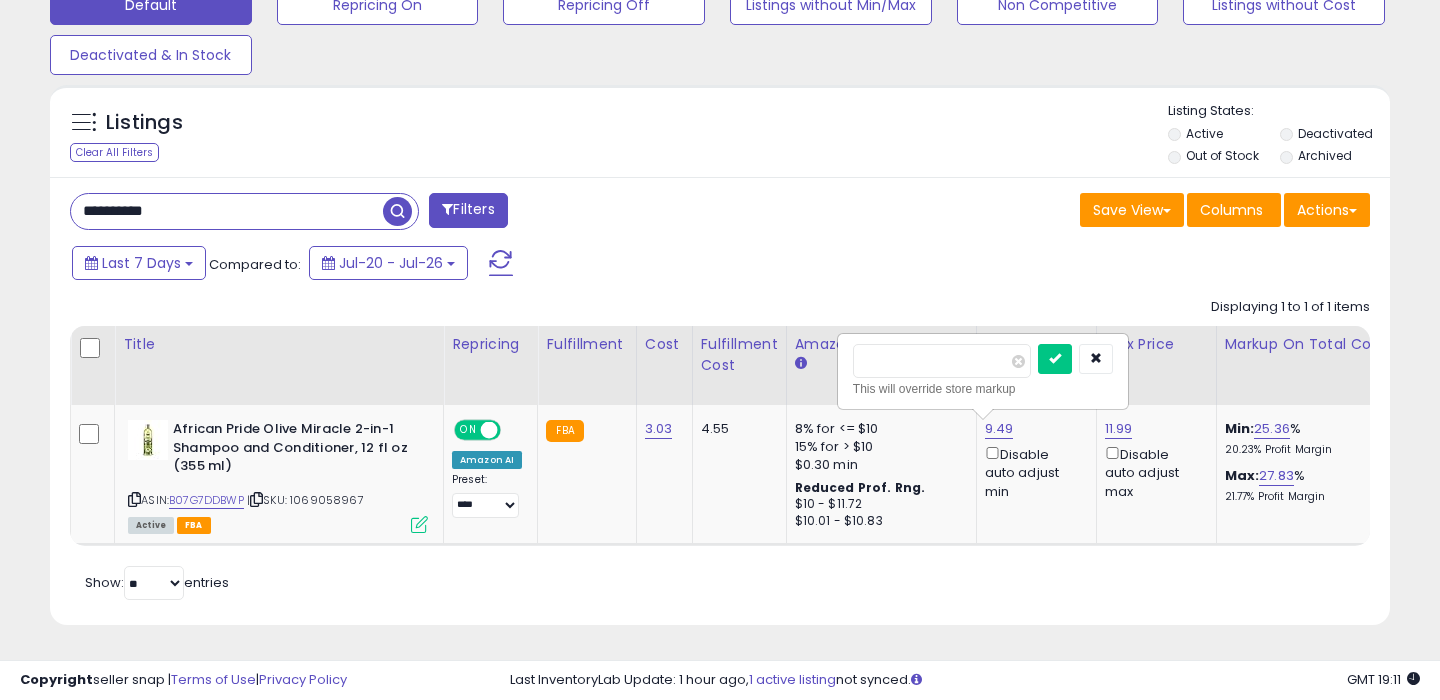 scroll, scrollTop: 999590, scrollLeft: 999224, axis: both 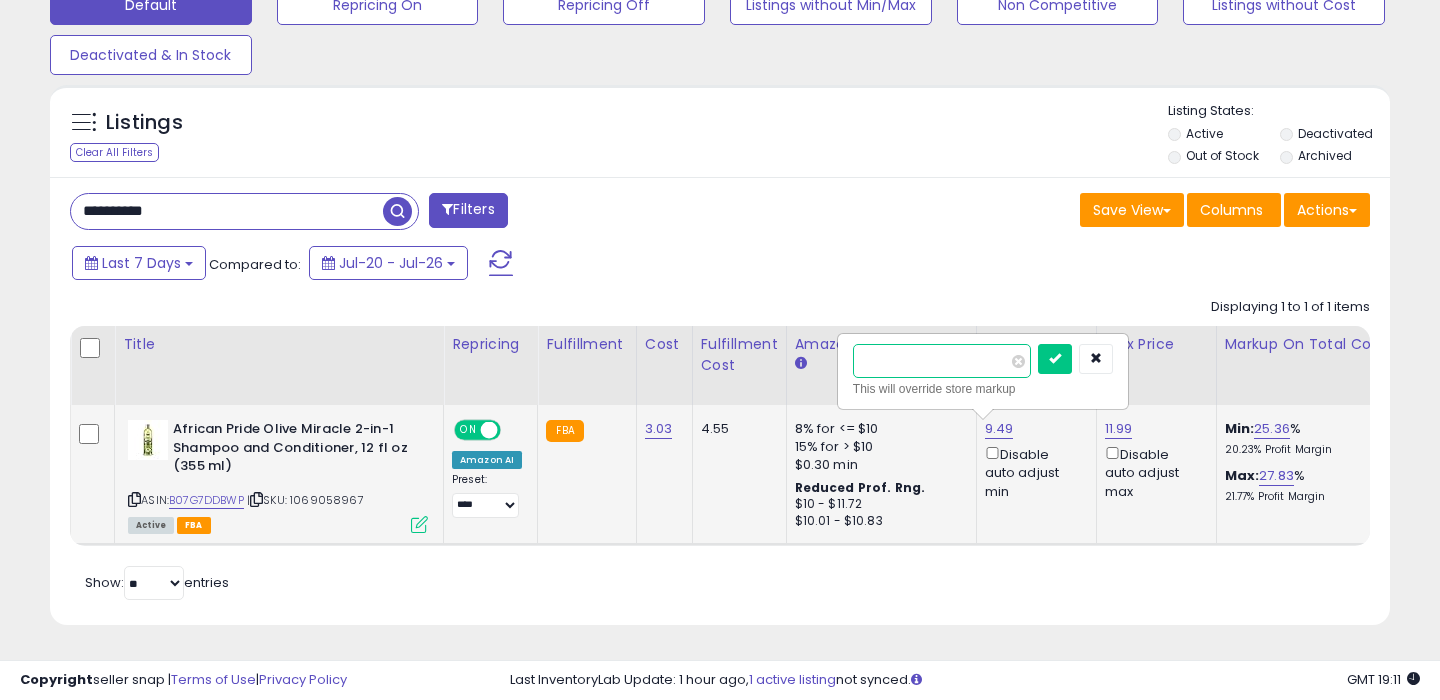 type on "****" 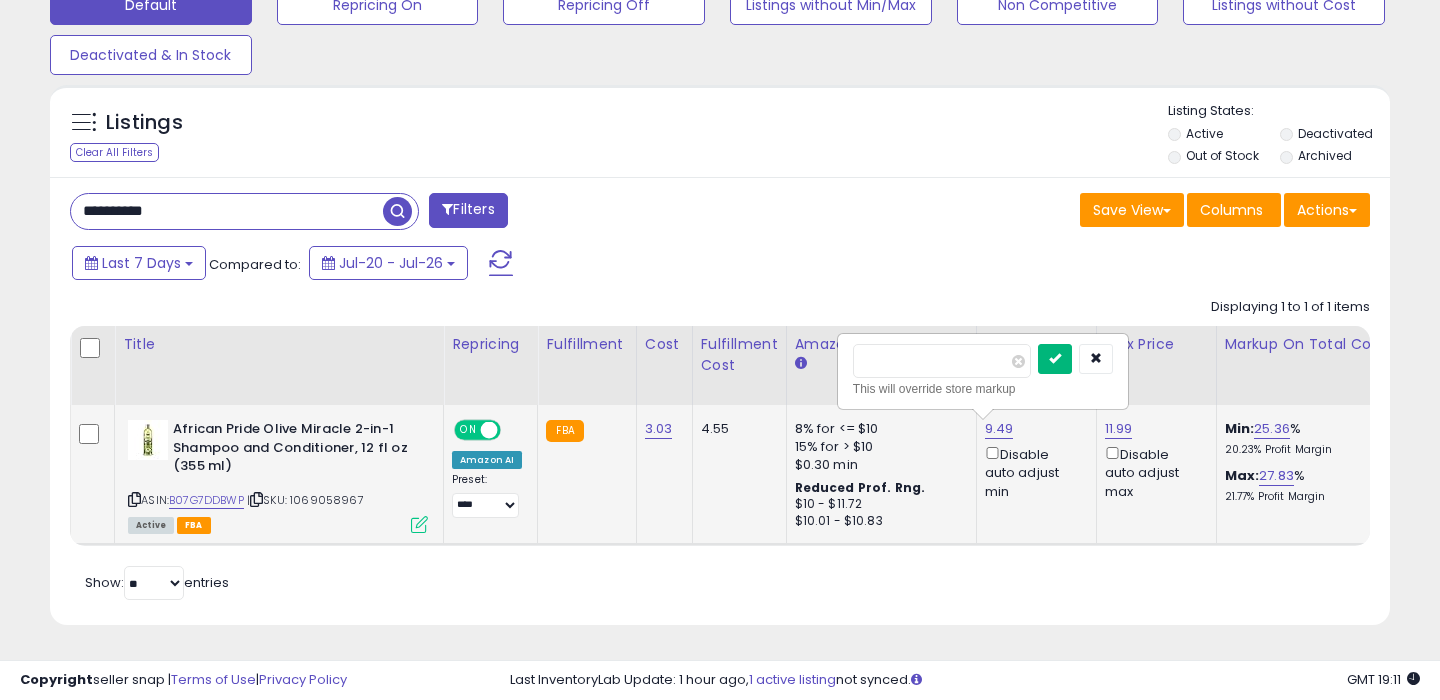 click at bounding box center [1055, 358] 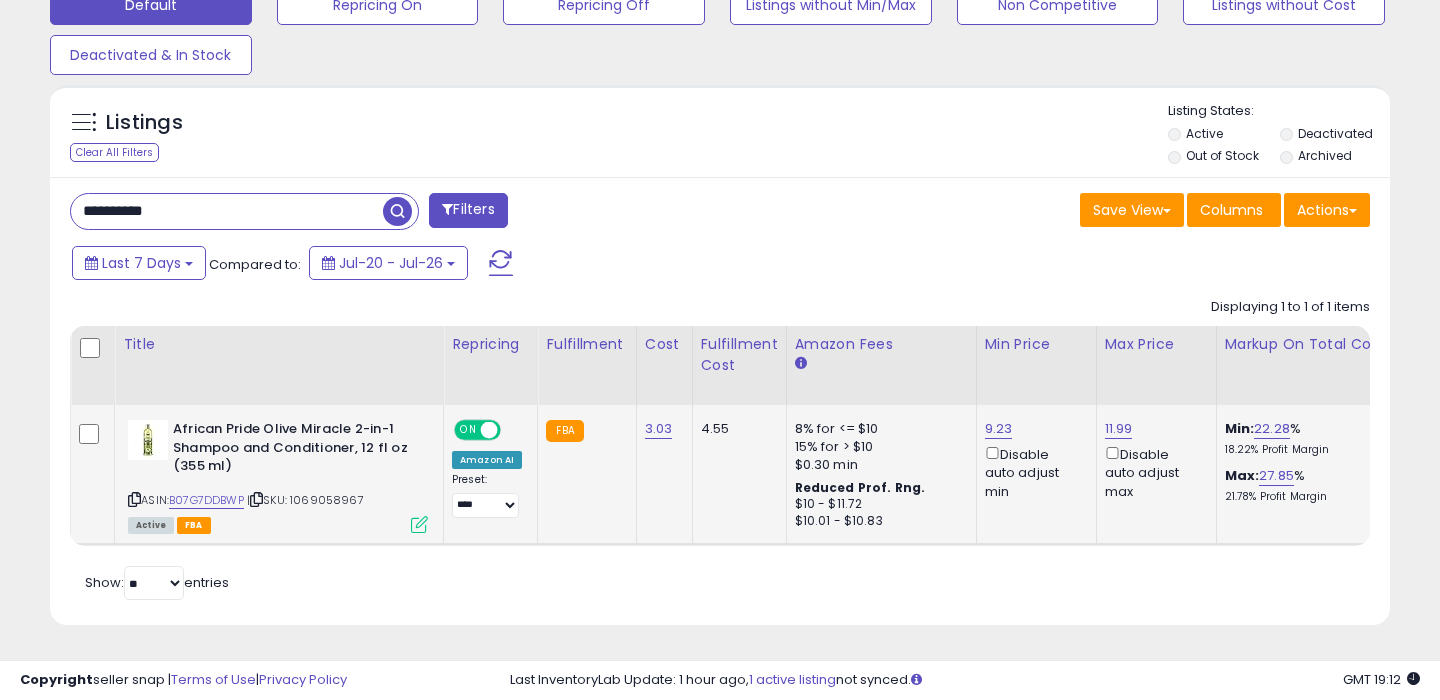 click on "**********" at bounding box center (227, 211) 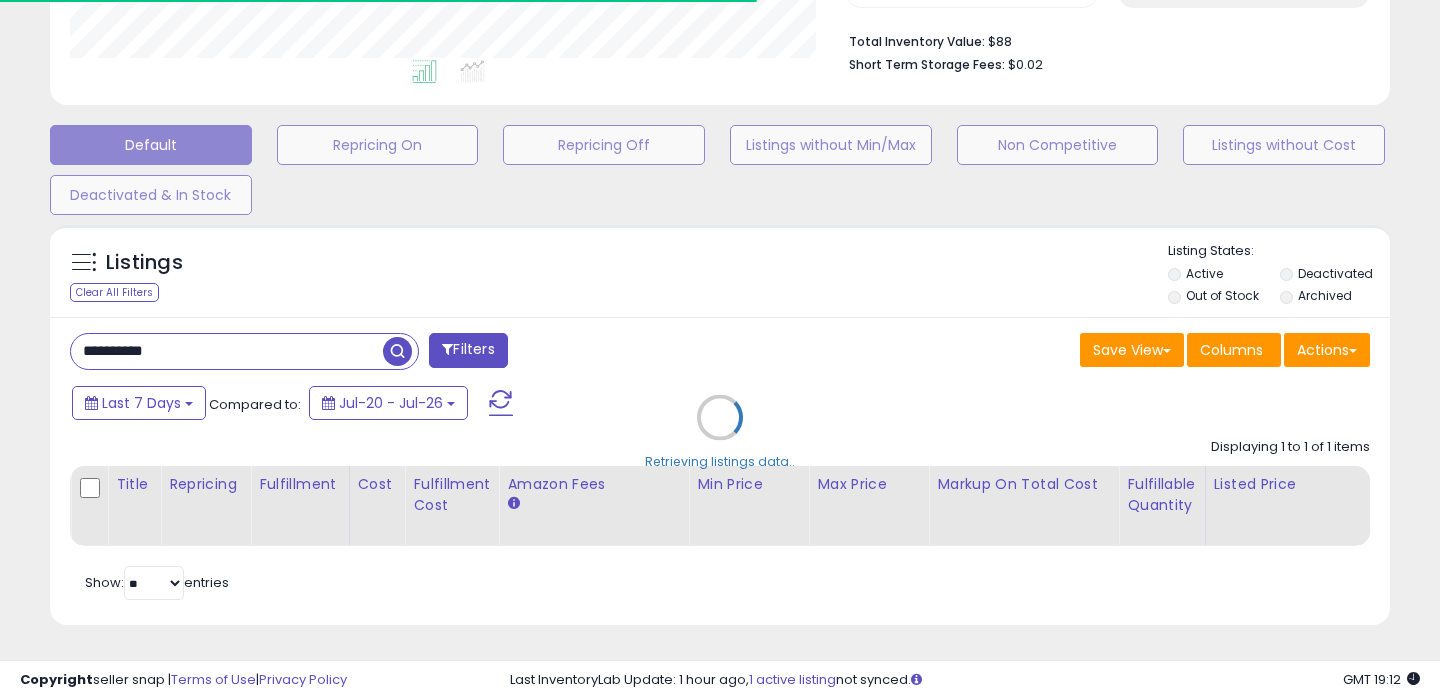 scroll, scrollTop: 646, scrollLeft: 0, axis: vertical 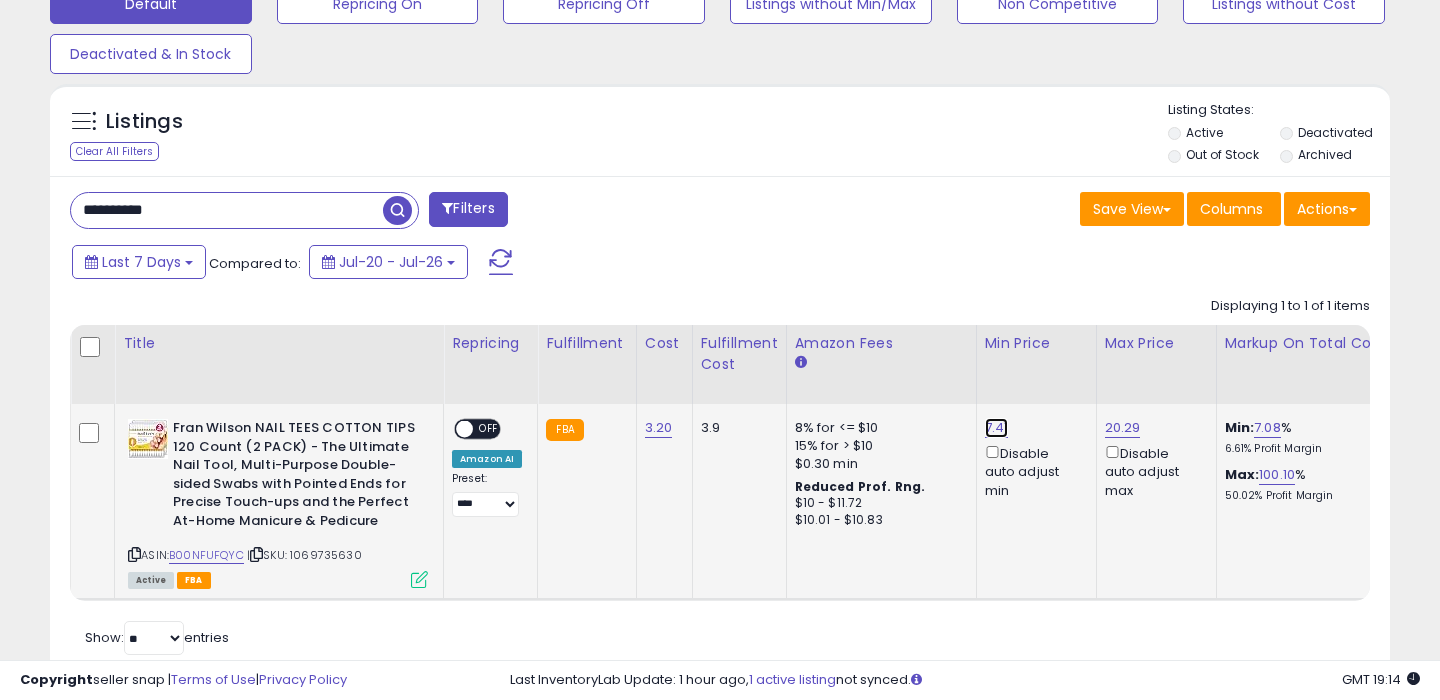 click on "7.41" at bounding box center [997, 428] 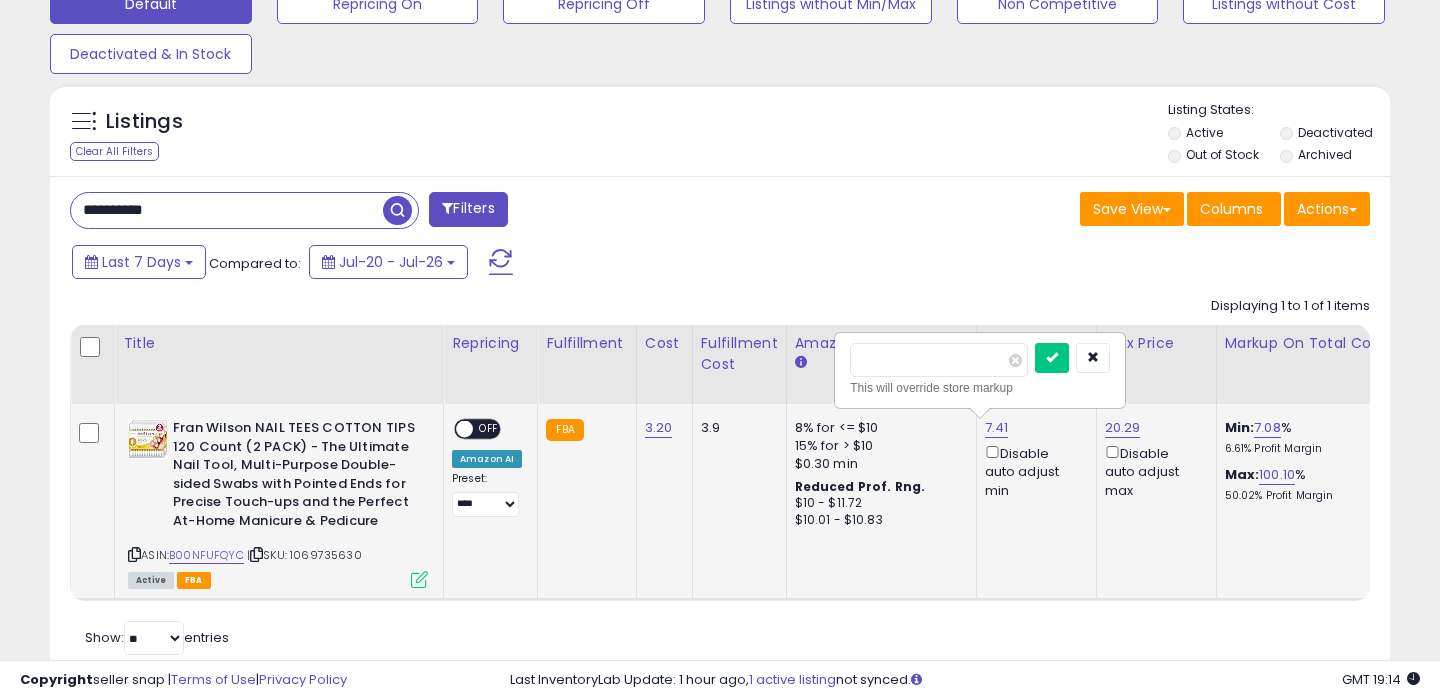type on "*" 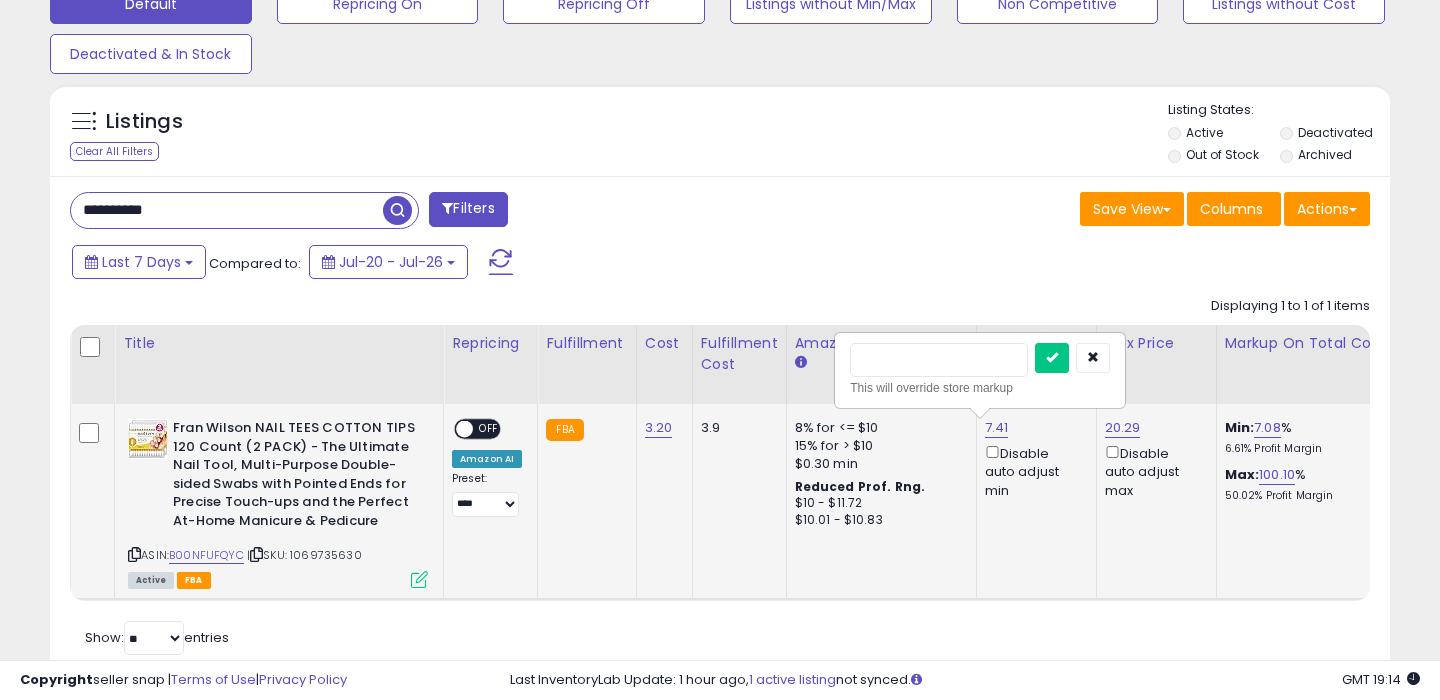 type on "***" 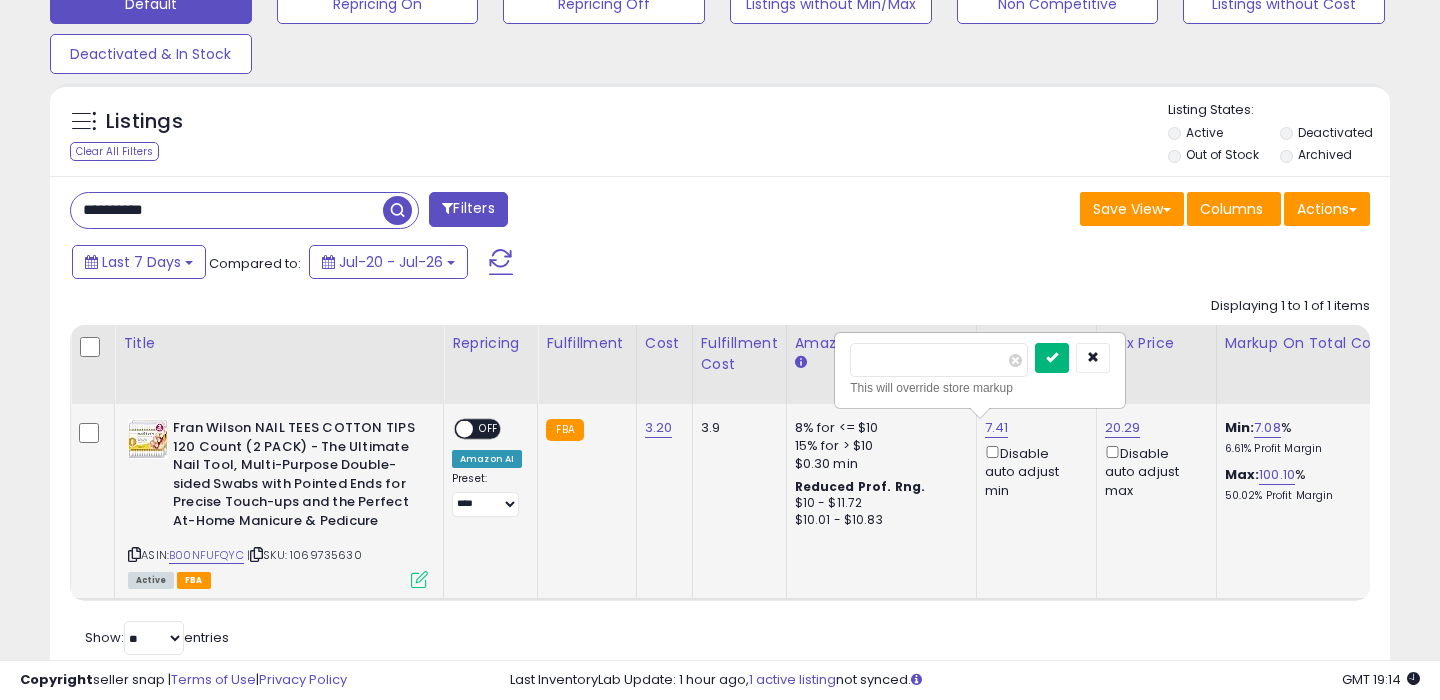 click at bounding box center [1052, 357] 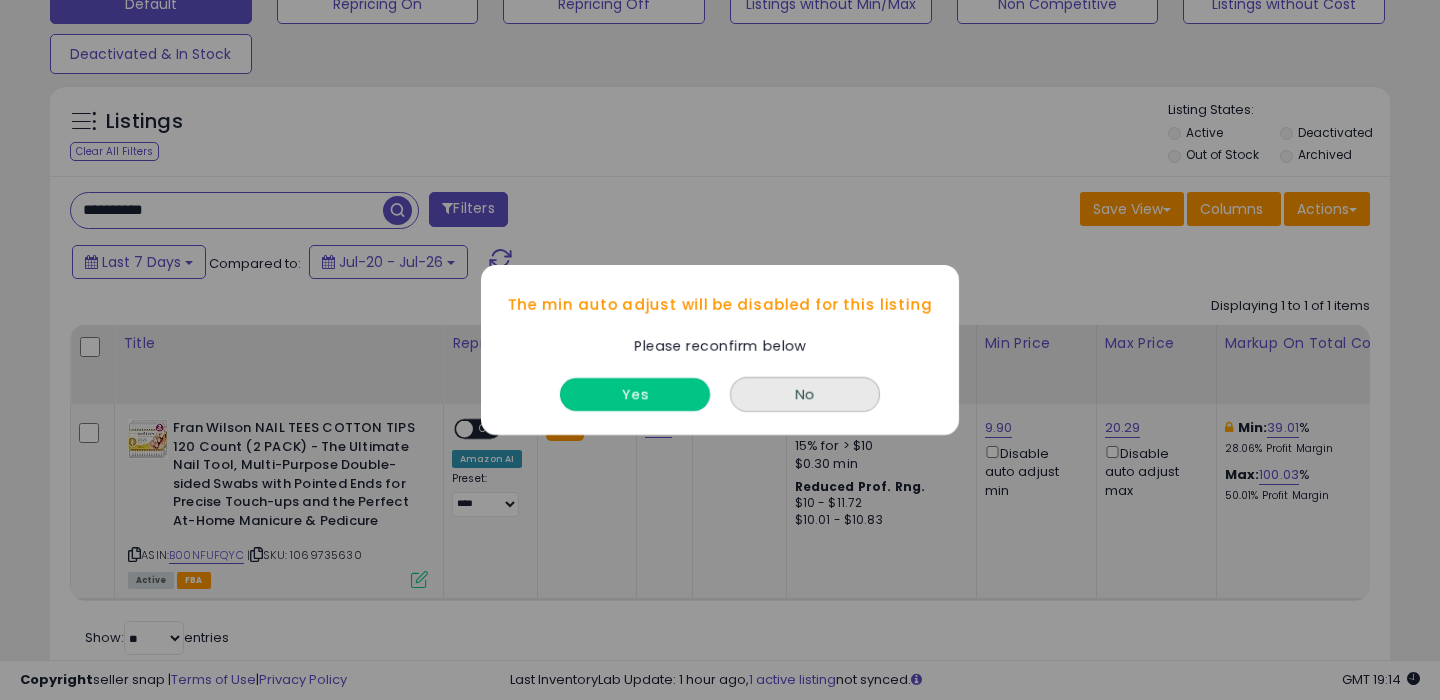 click on "Yes" at bounding box center [635, 394] 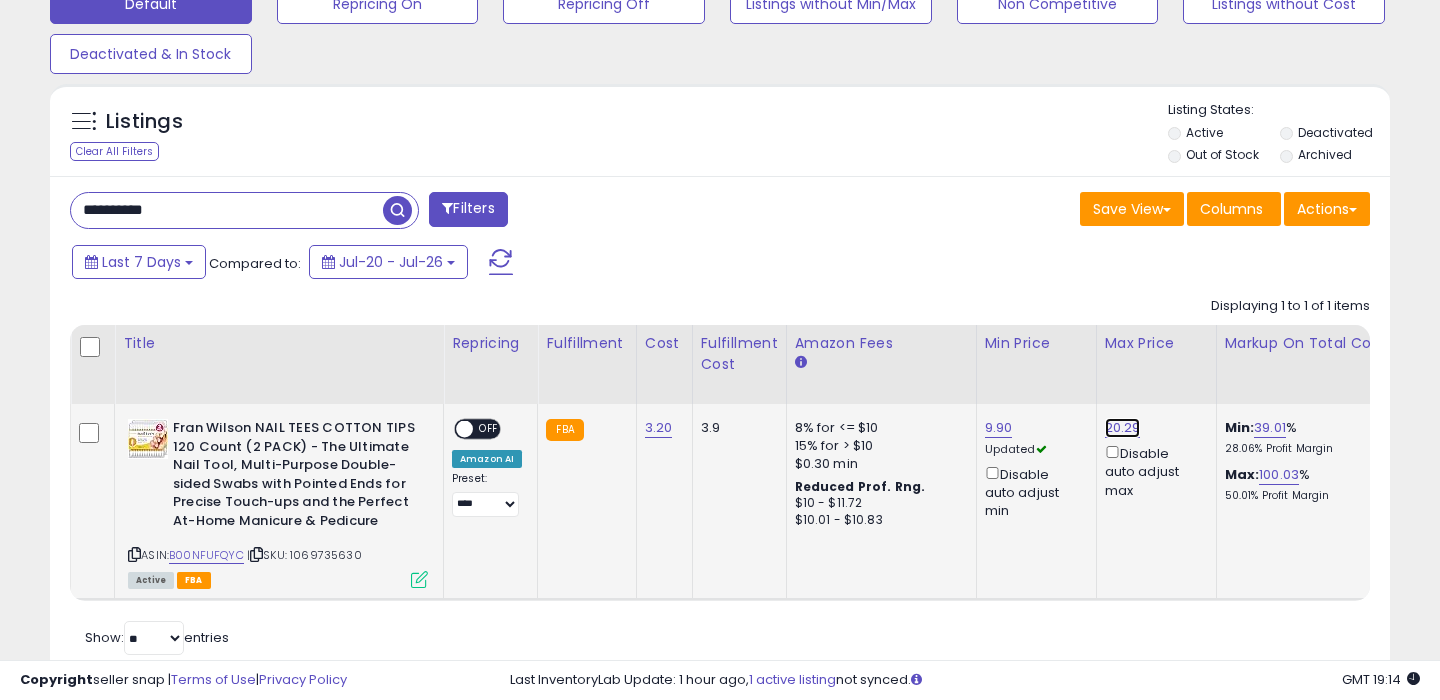 click on "20.29" at bounding box center (1123, 428) 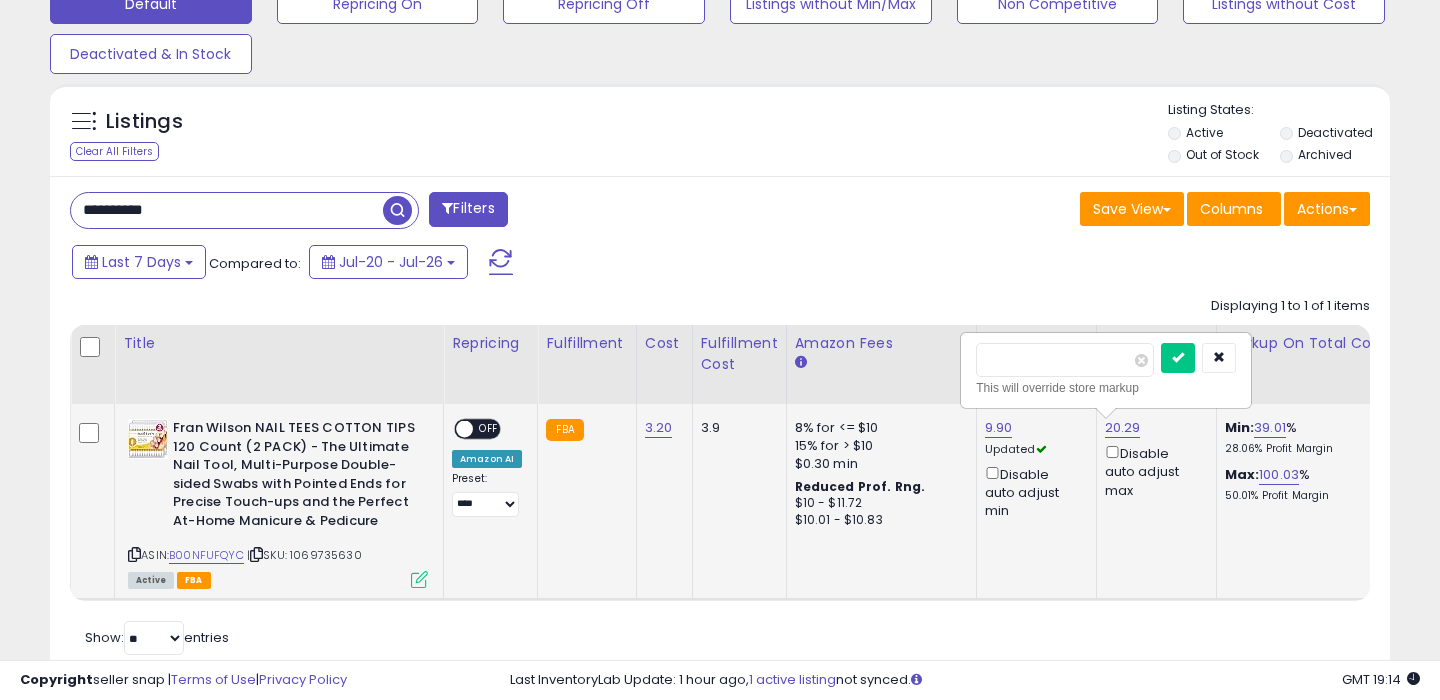 type on "*" 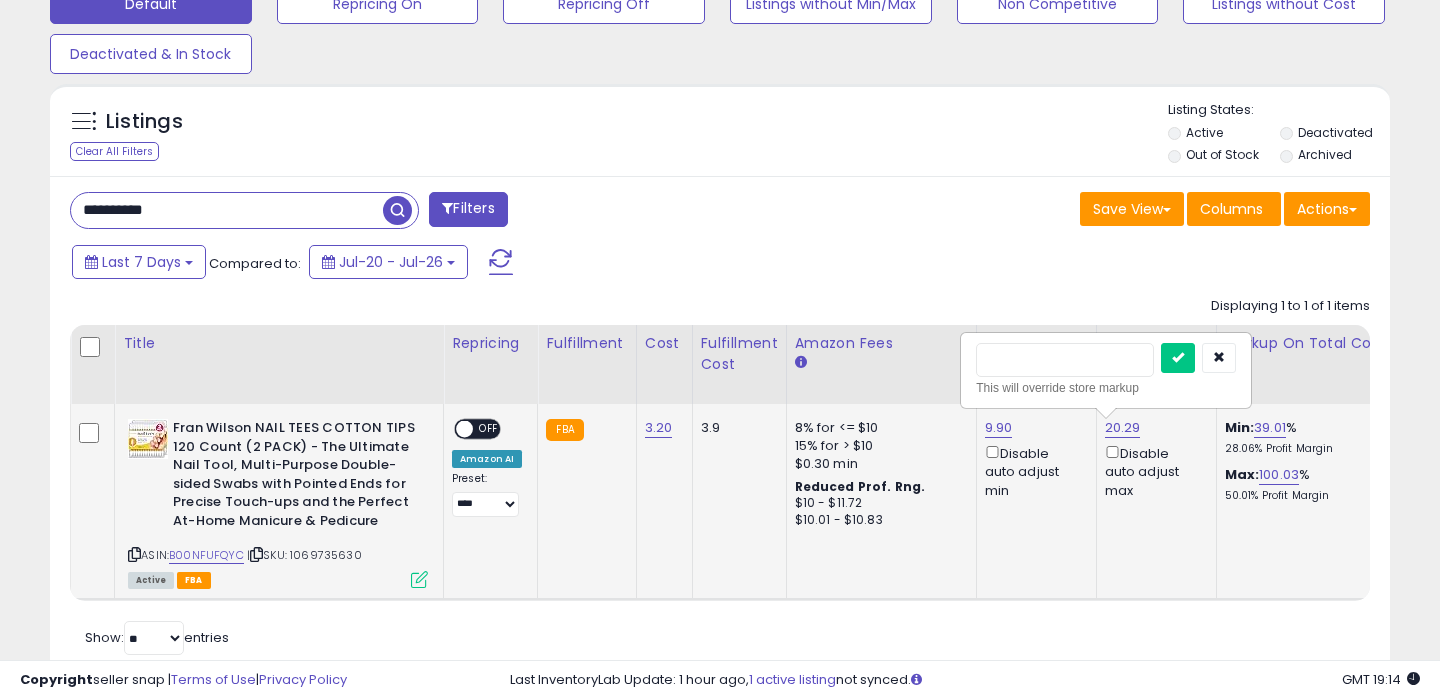type on "****" 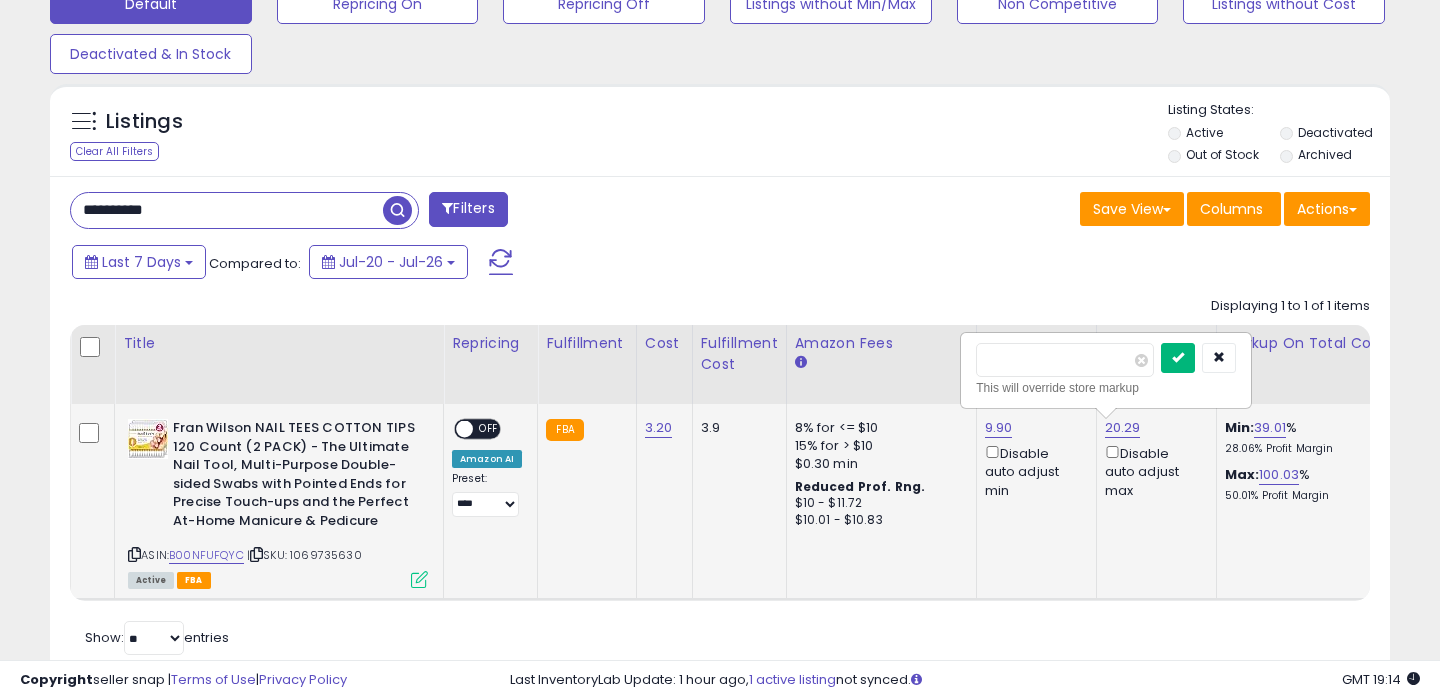 click at bounding box center [1178, 357] 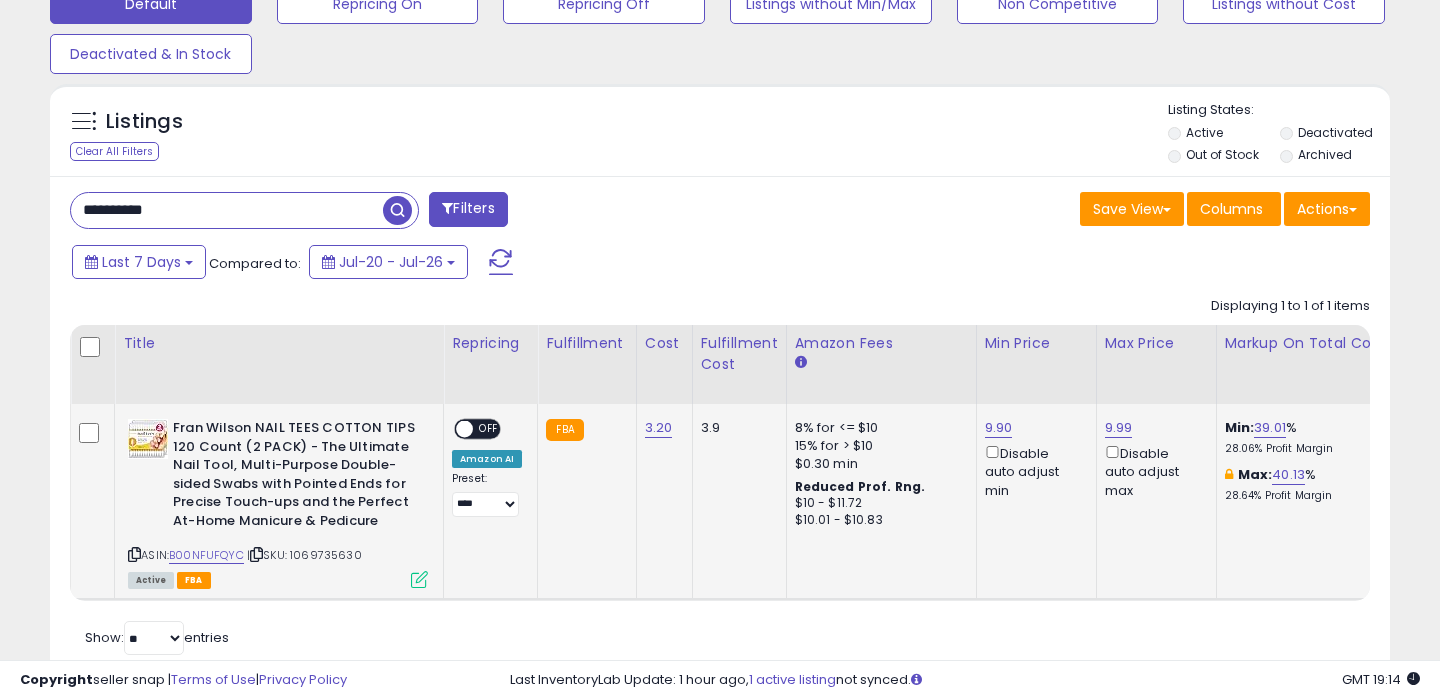 click on "OFF" at bounding box center [489, 429] 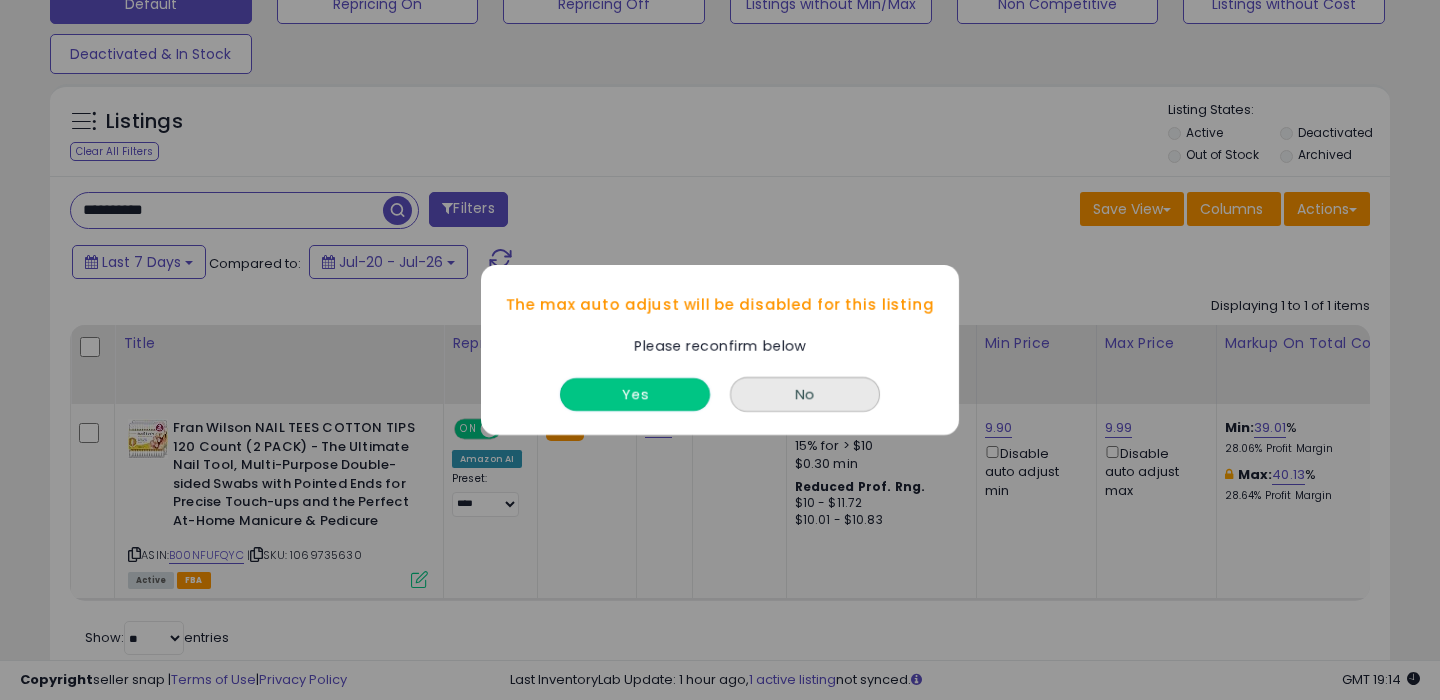 click on "Yes" at bounding box center [635, 394] 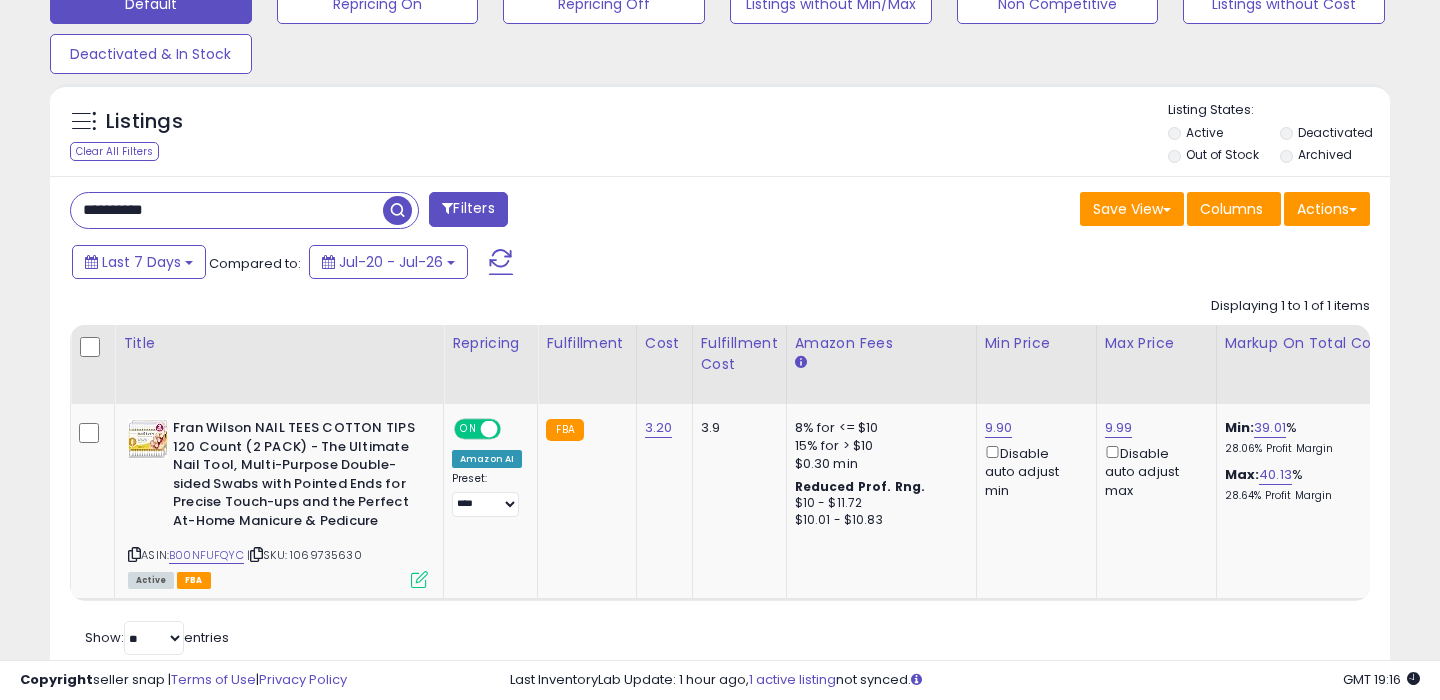 click on "**********" at bounding box center (227, 210) 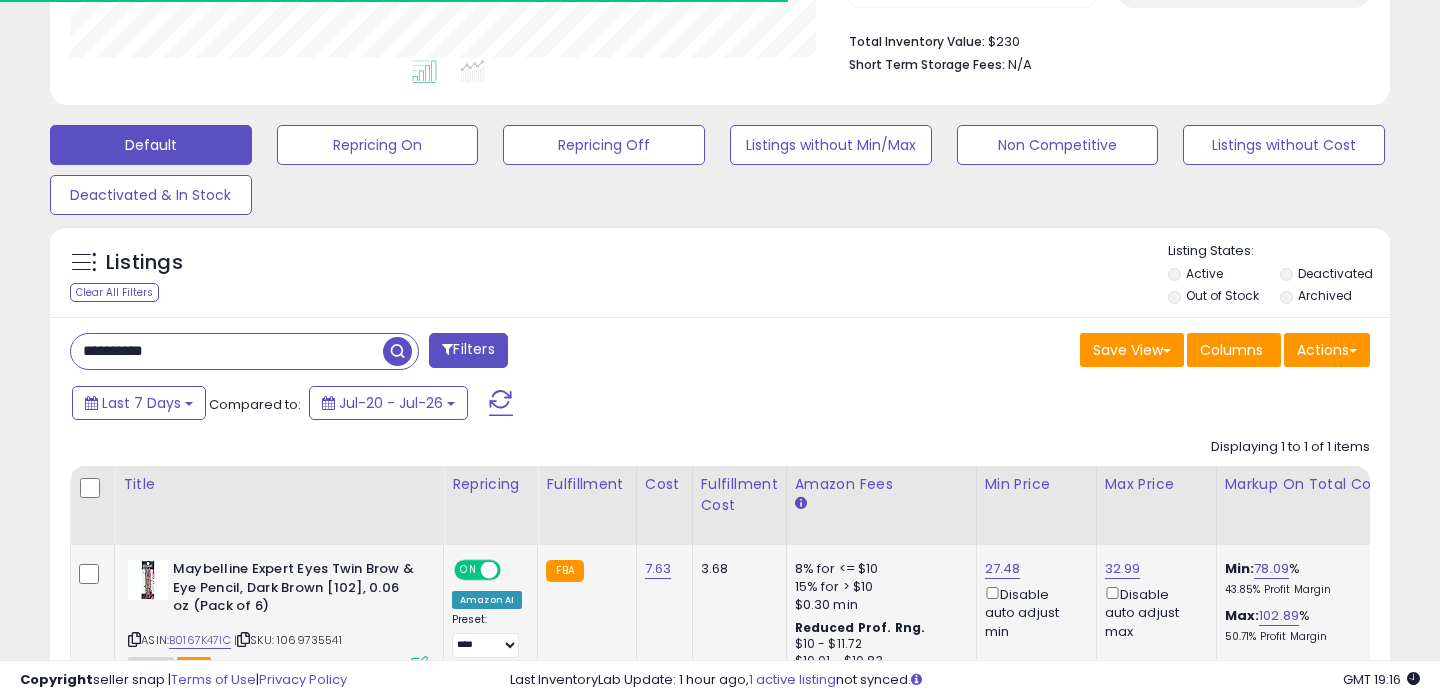 scroll, scrollTop: 646, scrollLeft: 0, axis: vertical 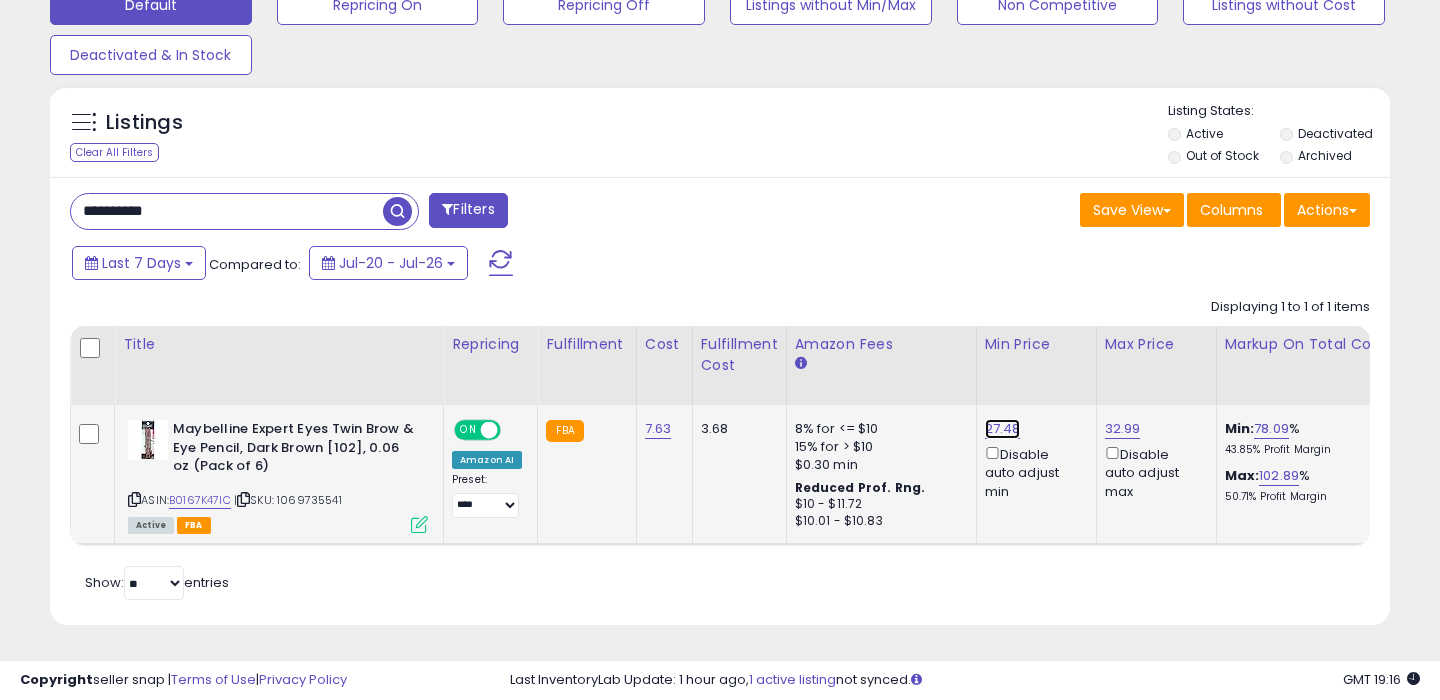 click on "27.48" at bounding box center (1003, 429) 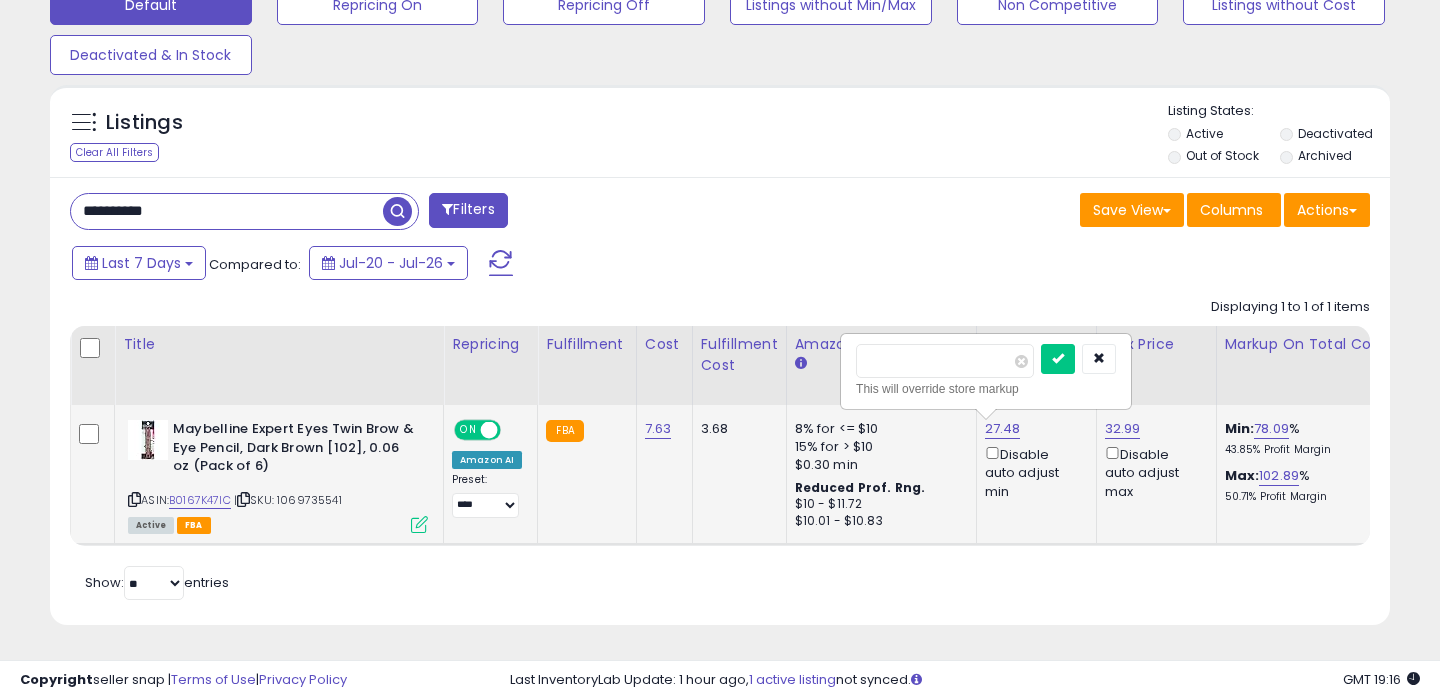 type on "*" 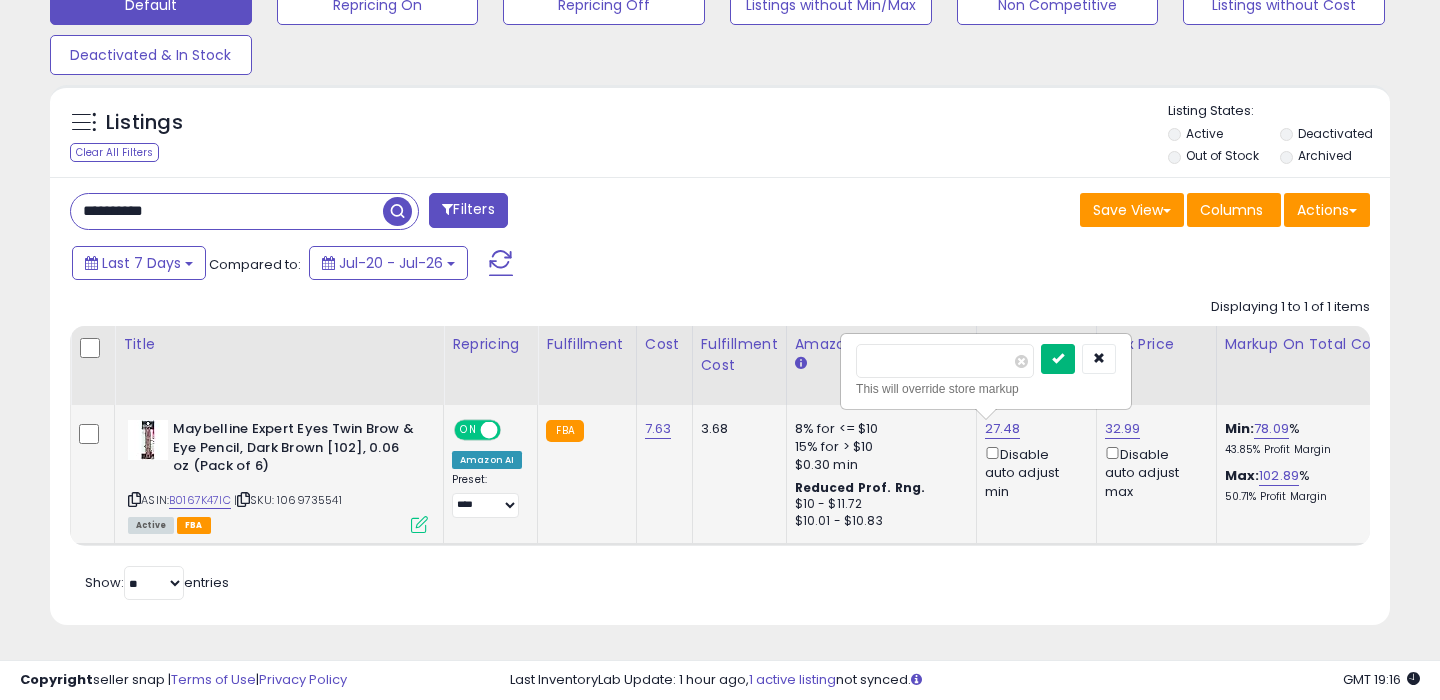 click at bounding box center [1058, 358] 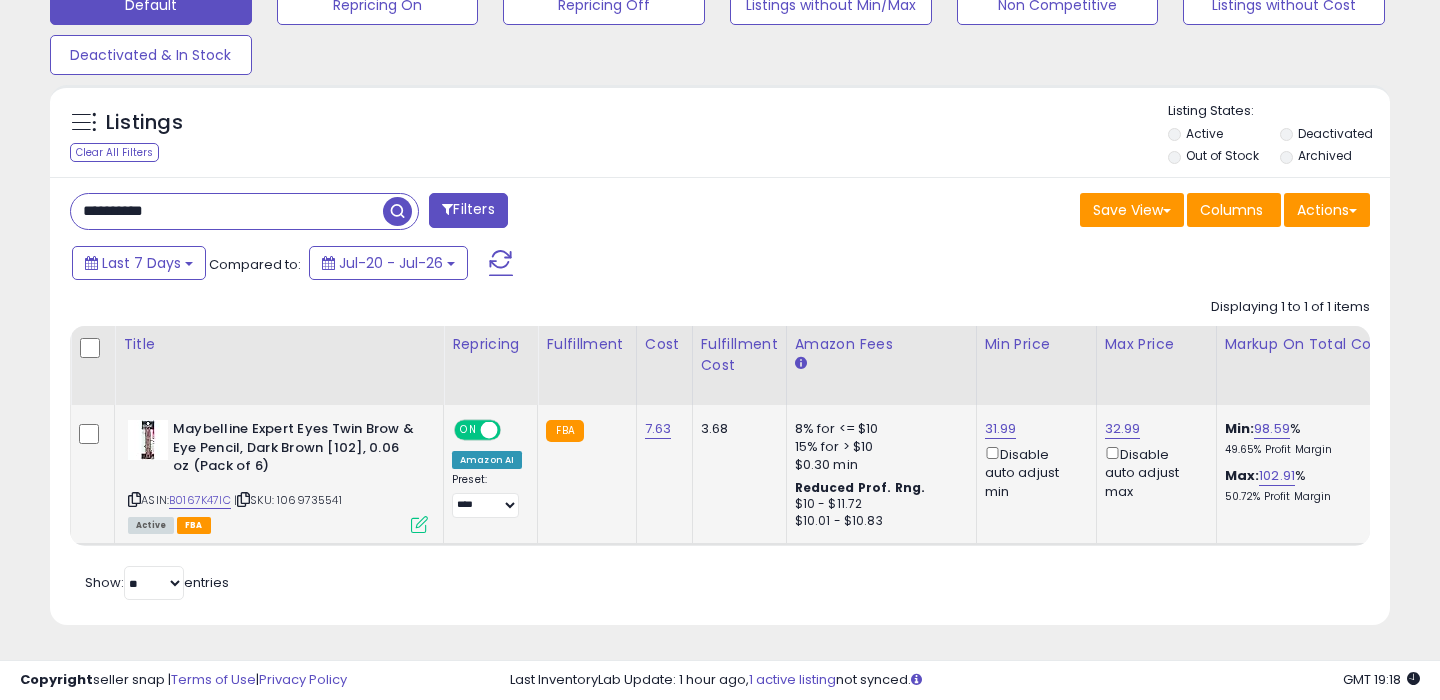 click on "**********" at bounding box center [227, 211] 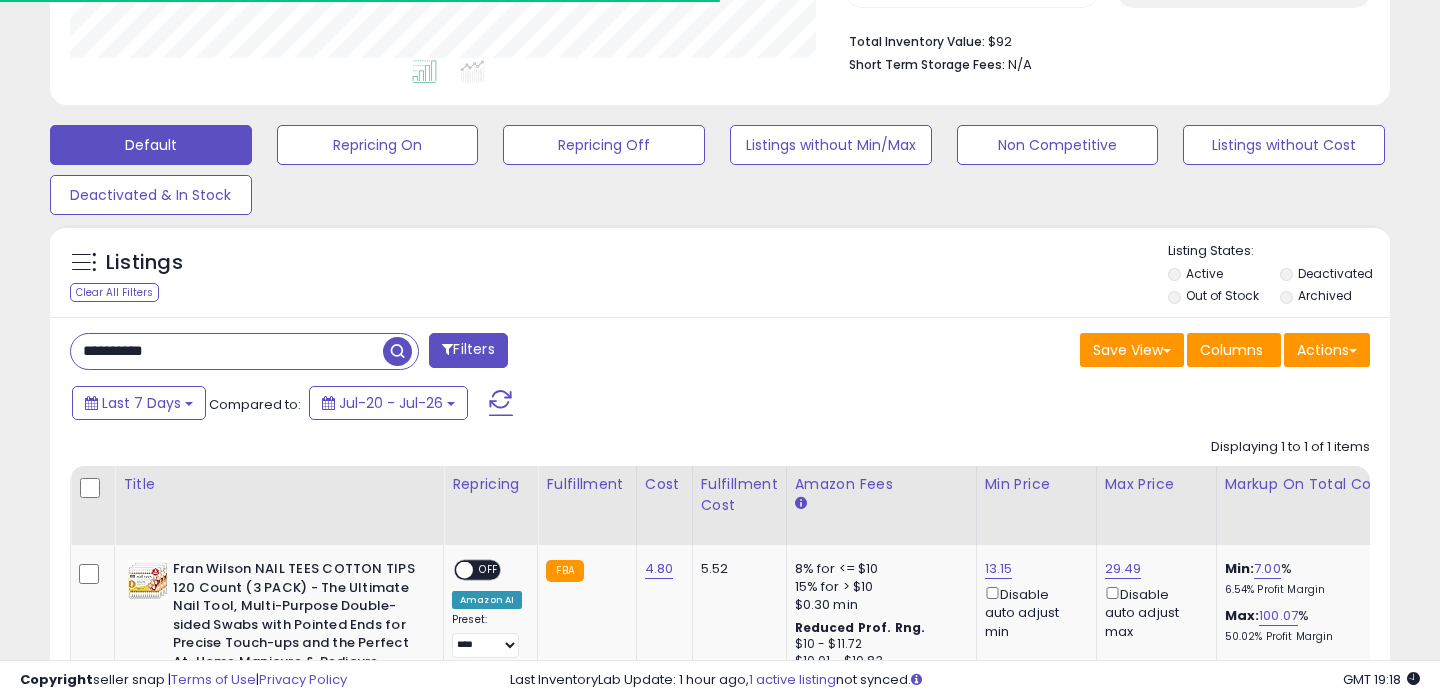 scroll, scrollTop: 646, scrollLeft: 0, axis: vertical 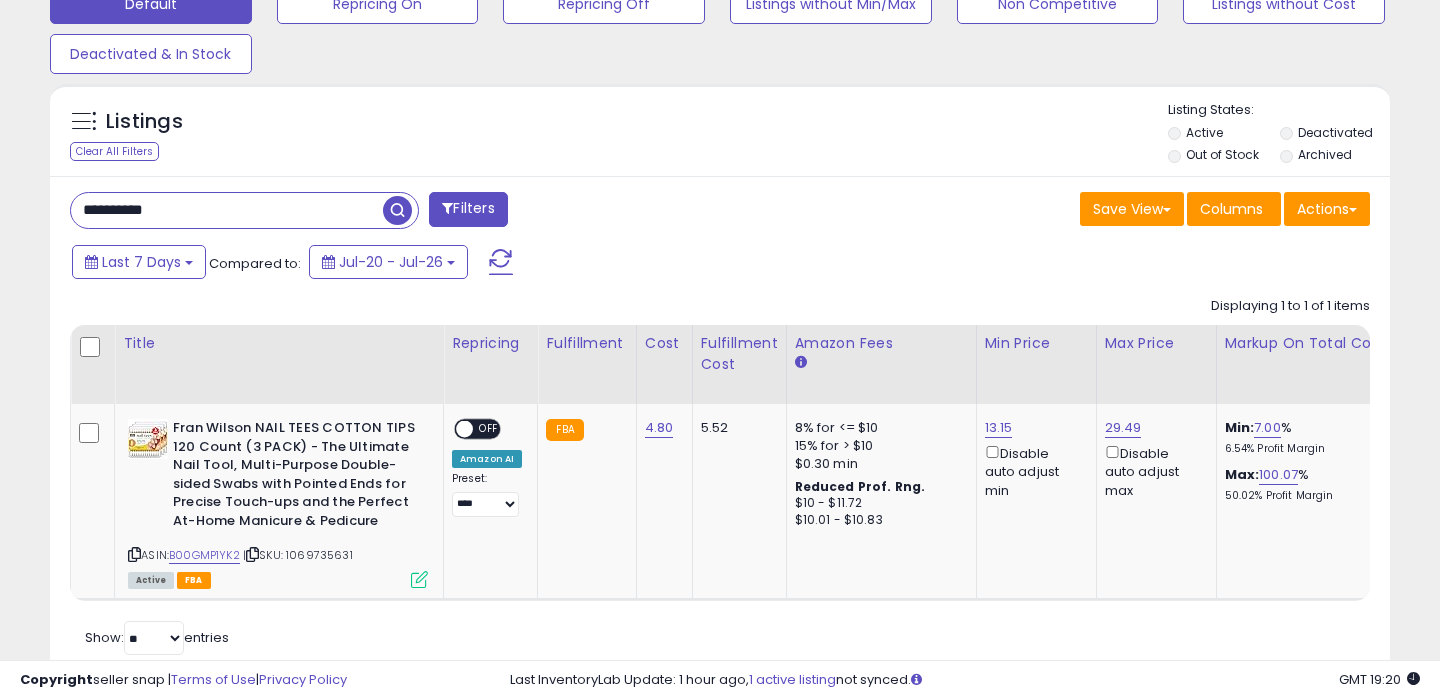 click on "**********" at bounding box center (227, 210) 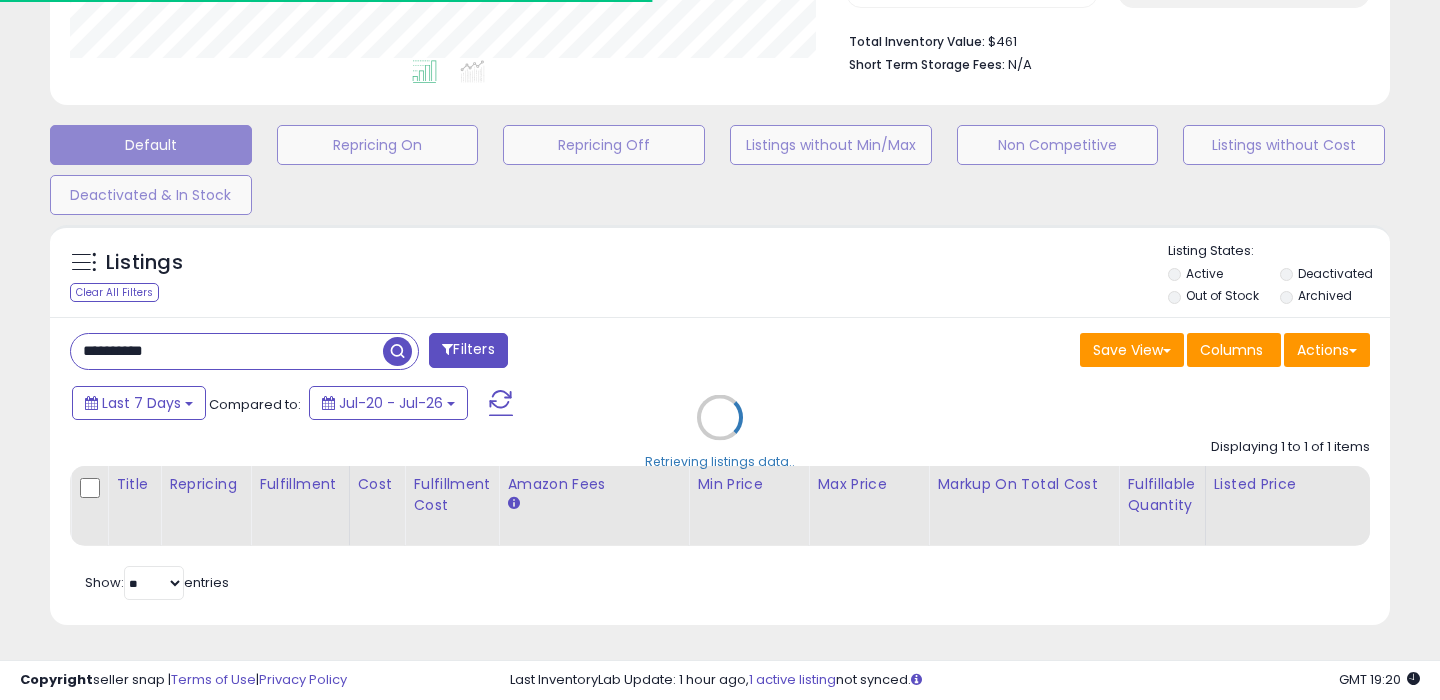 scroll, scrollTop: 646, scrollLeft: 0, axis: vertical 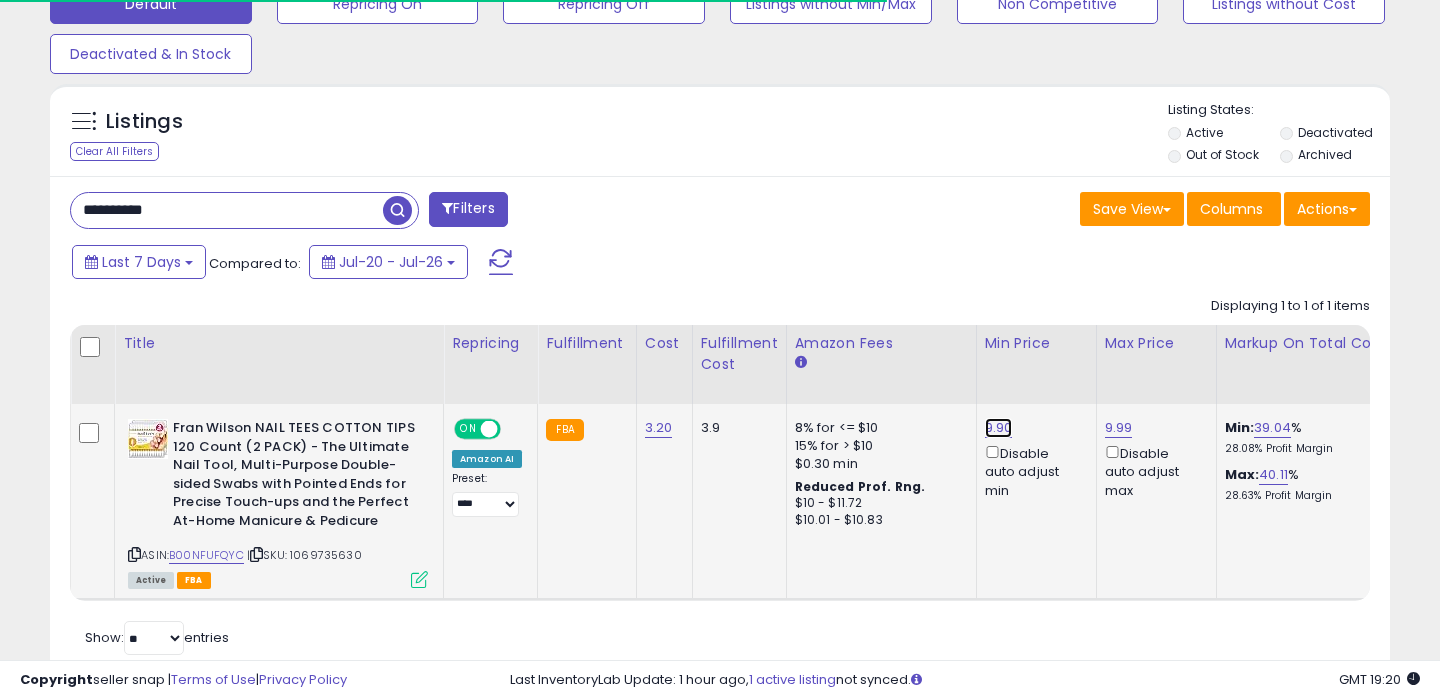 click on "9.90" at bounding box center (999, 428) 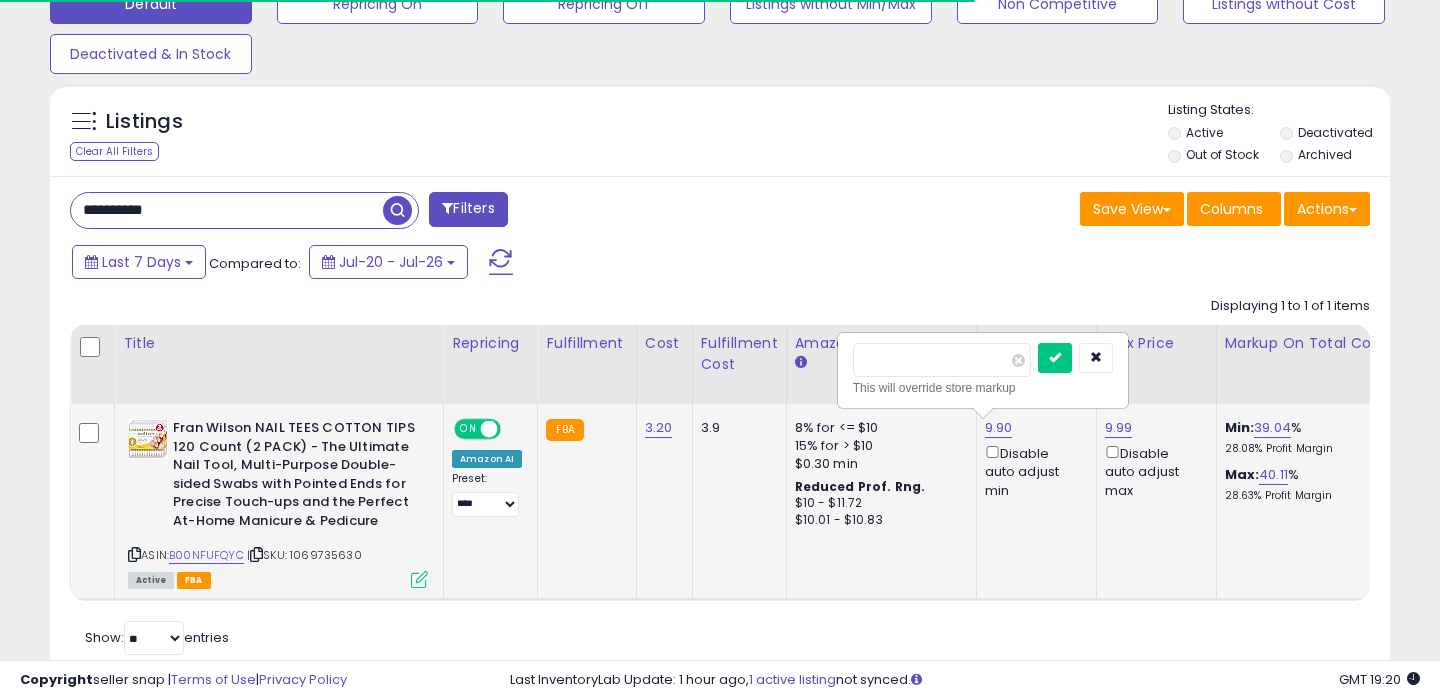 type on "*" 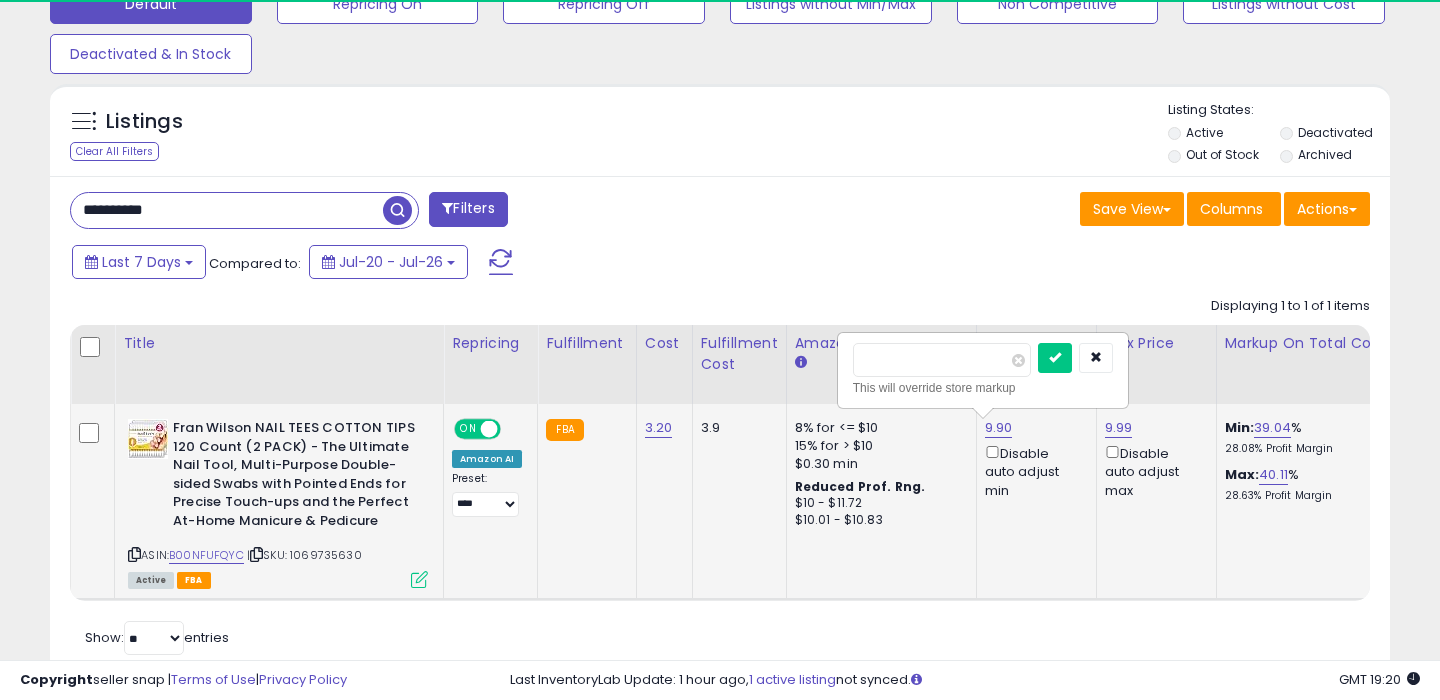 scroll, scrollTop: 999590, scrollLeft: 999224, axis: both 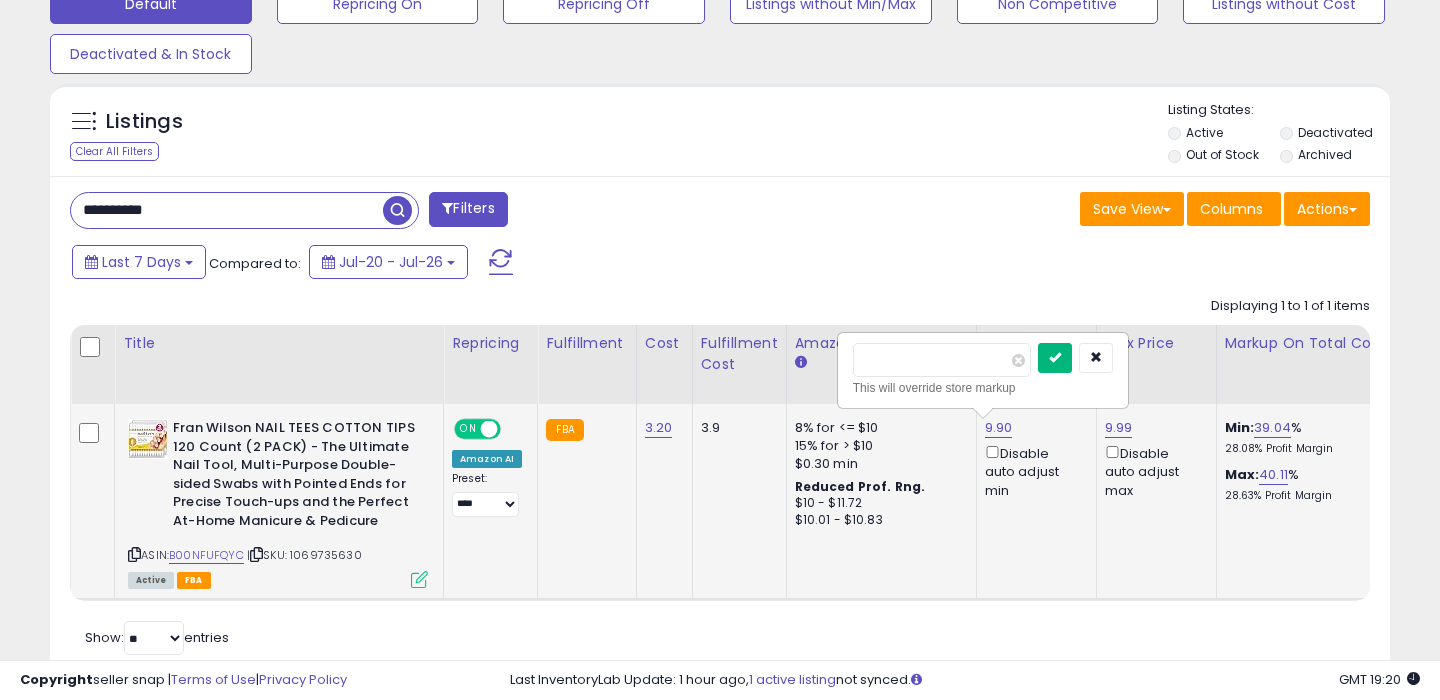 type on "*****" 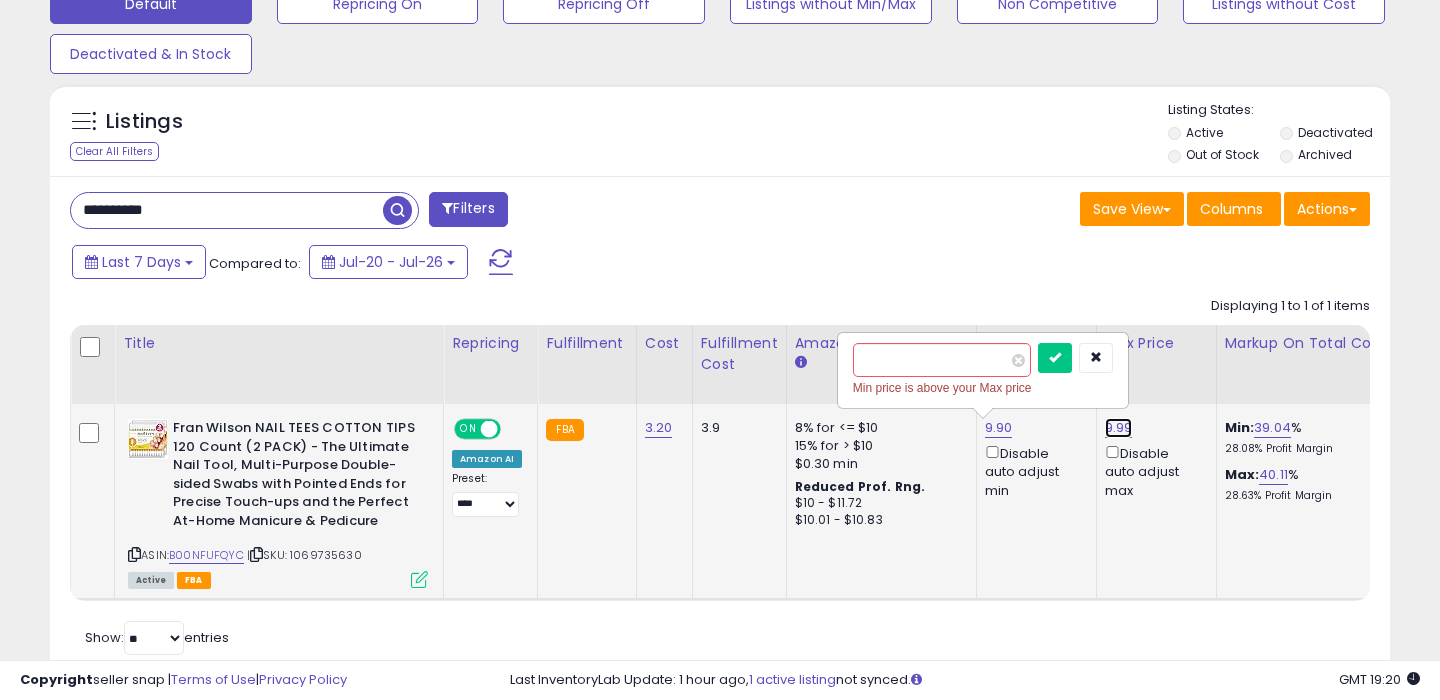 click on "9.99" at bounding box center [1119, 428] 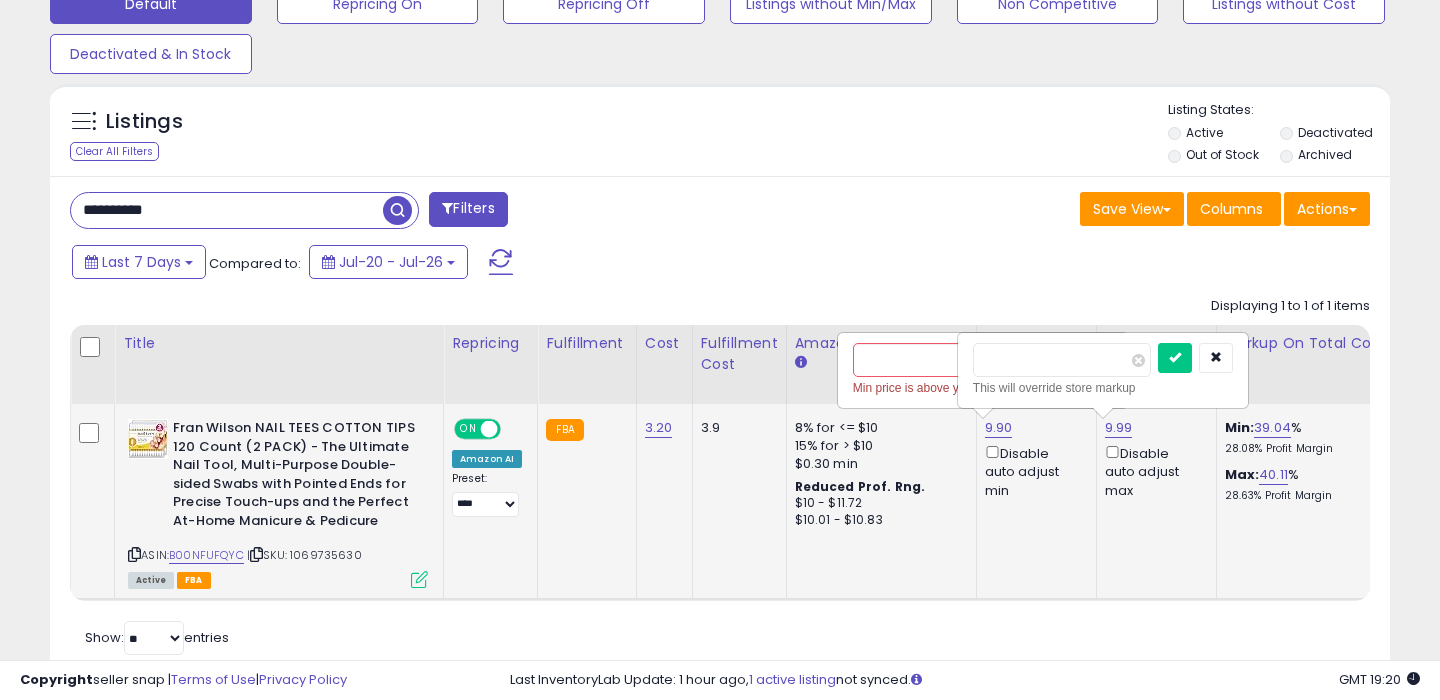 type on "*" 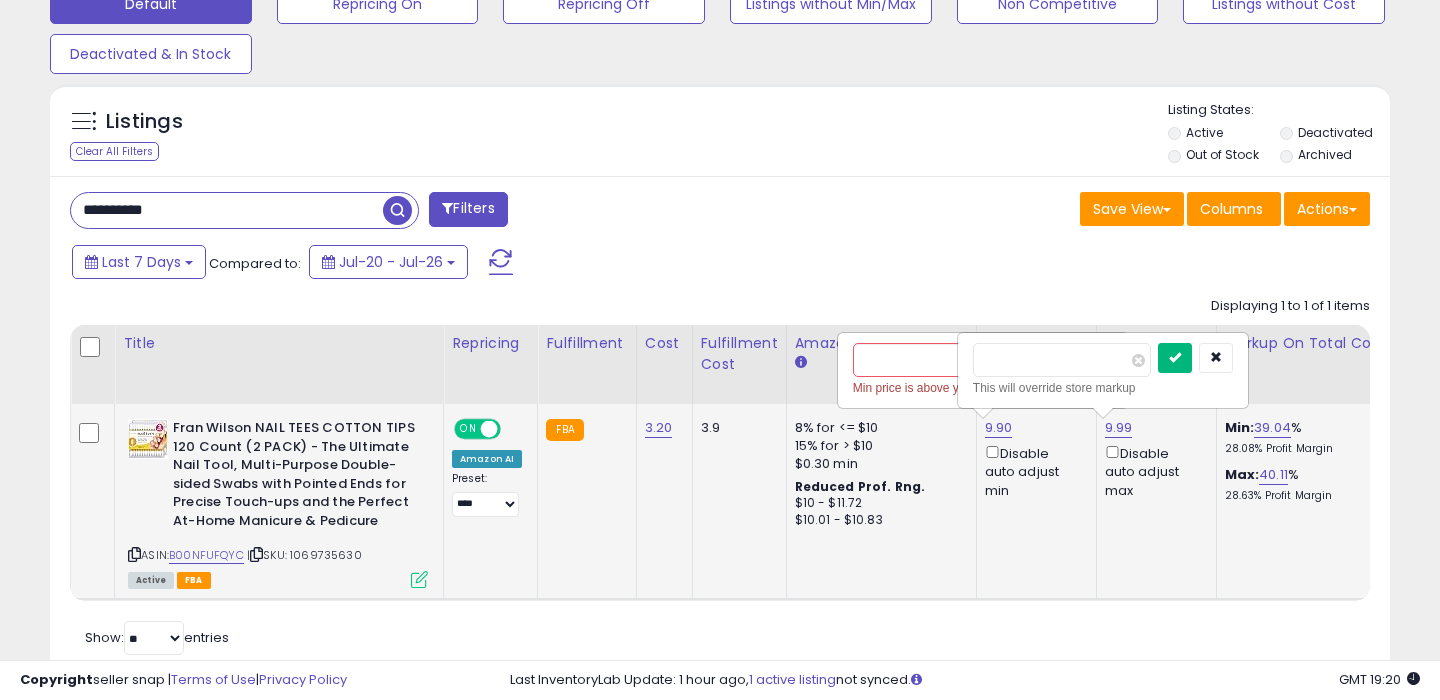 click at bounding box center (1175, 357) 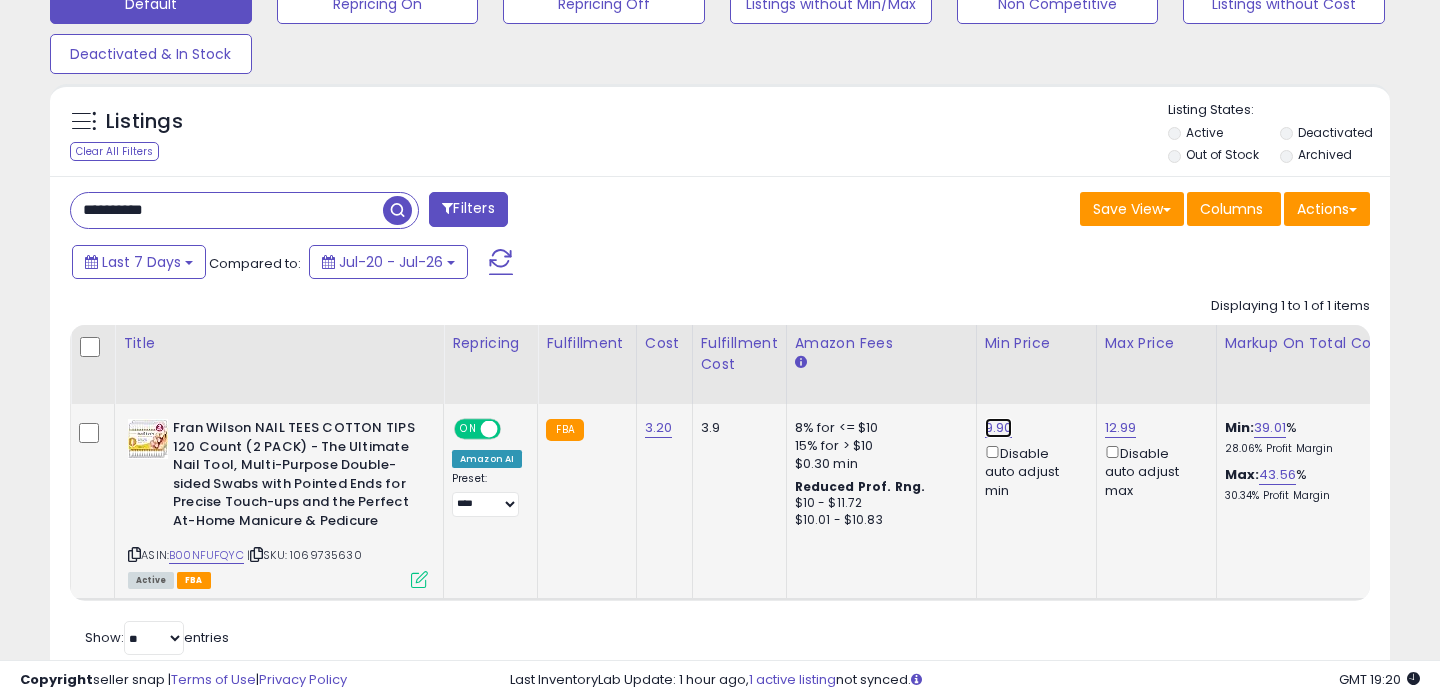 click on "9.90" at bounding box center (999, 428) 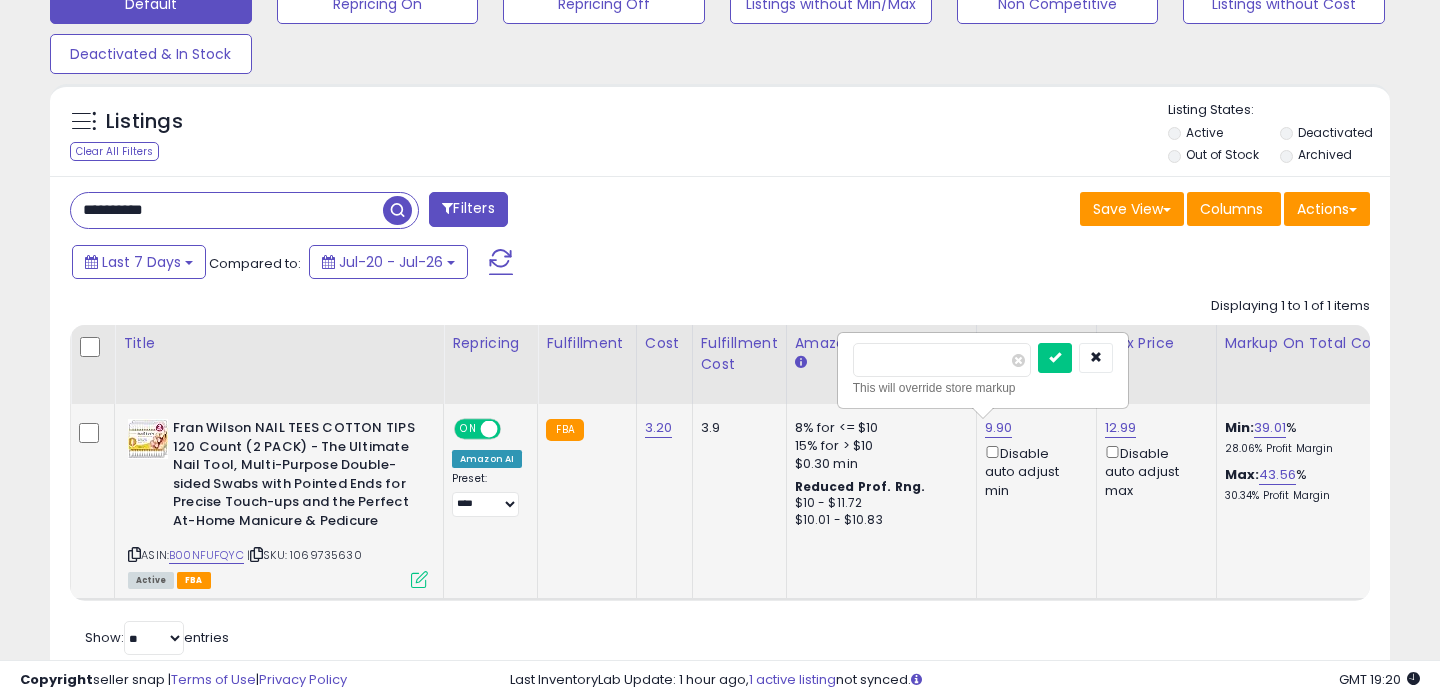 type on "*" 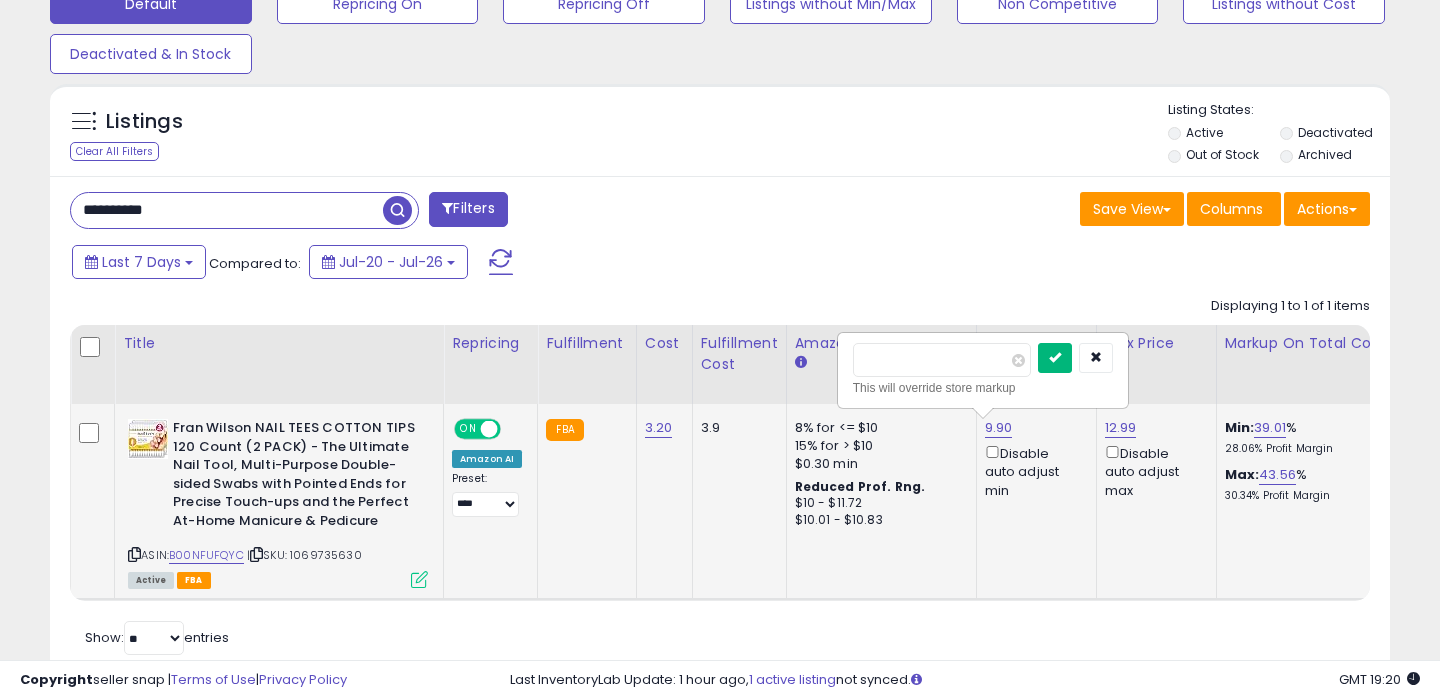 click at bounding box center (1055, 357) 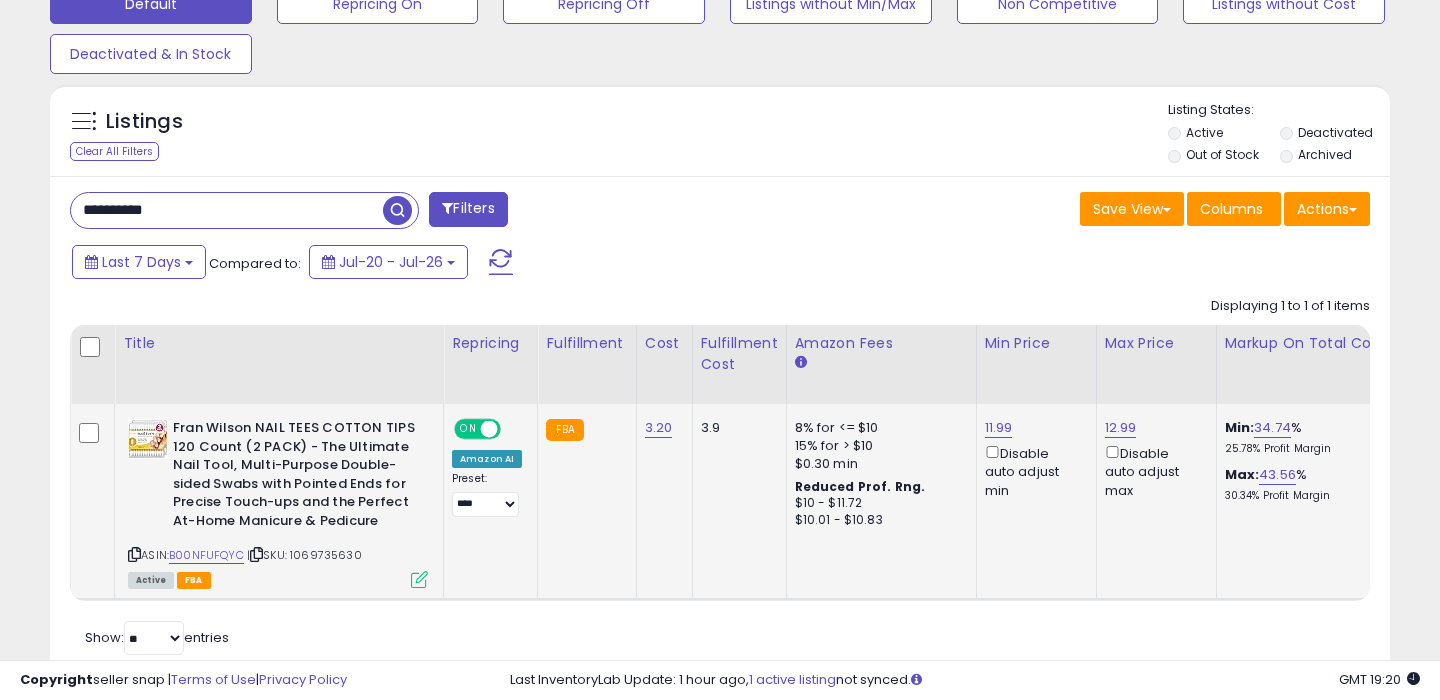 click on "**********" at bounding box center (227, 210) 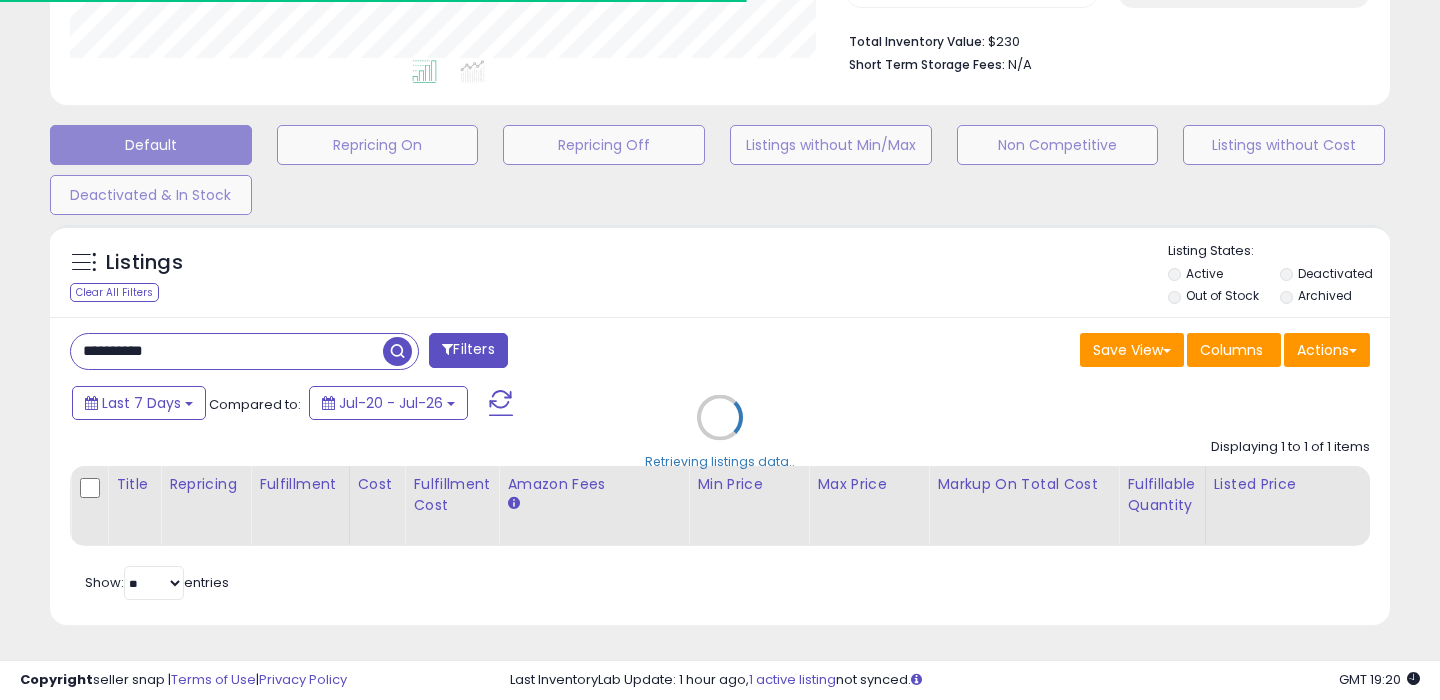 scroll, scrollTop: 646, scrollLeft: 0, axis: vertical 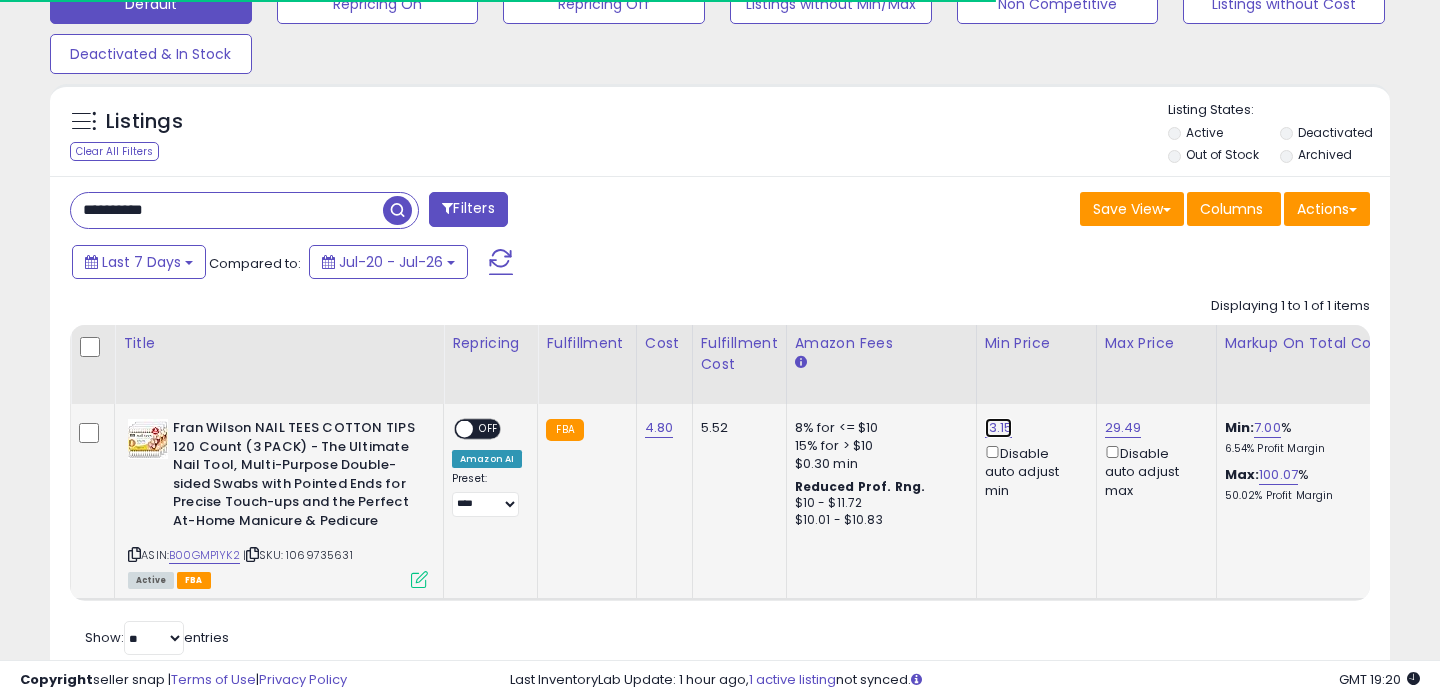 click on "13.15" at bounding box center (999, 428) 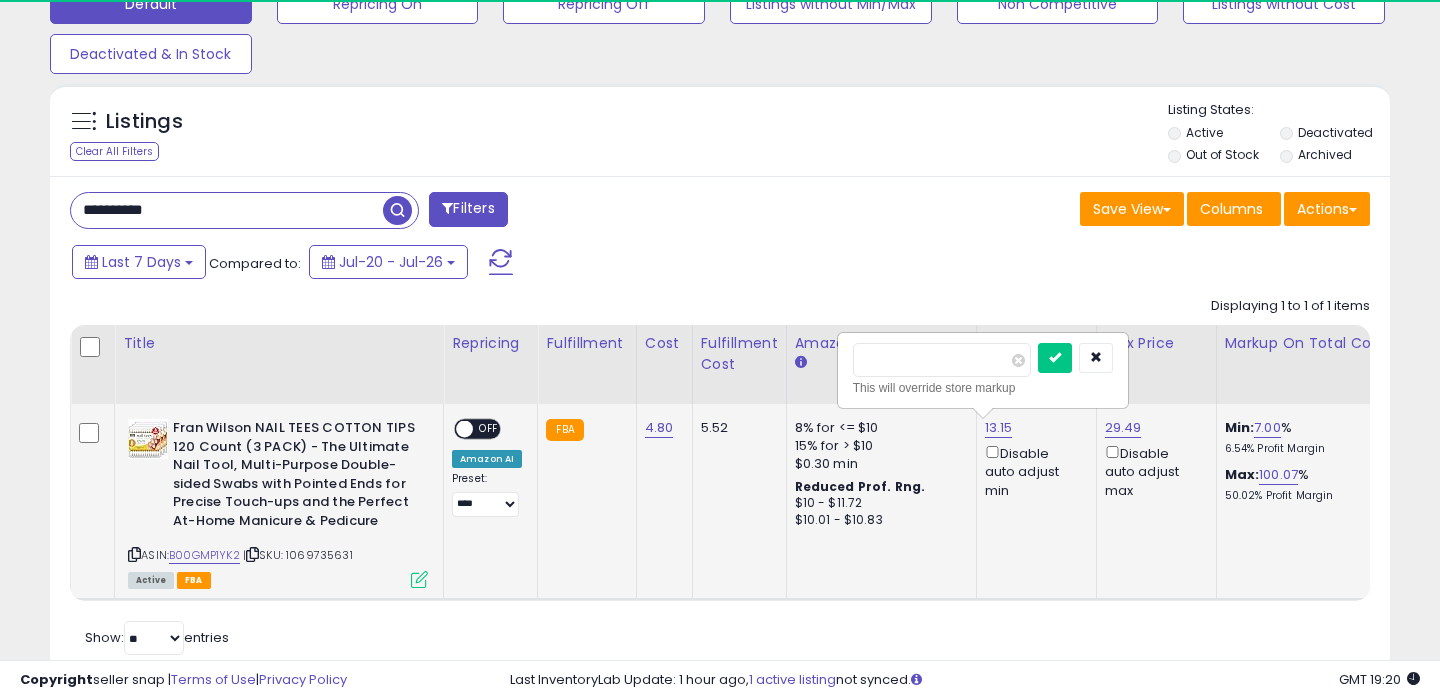 scroll, scrollTop: 999590, scrollLeft: 999224, axis: both 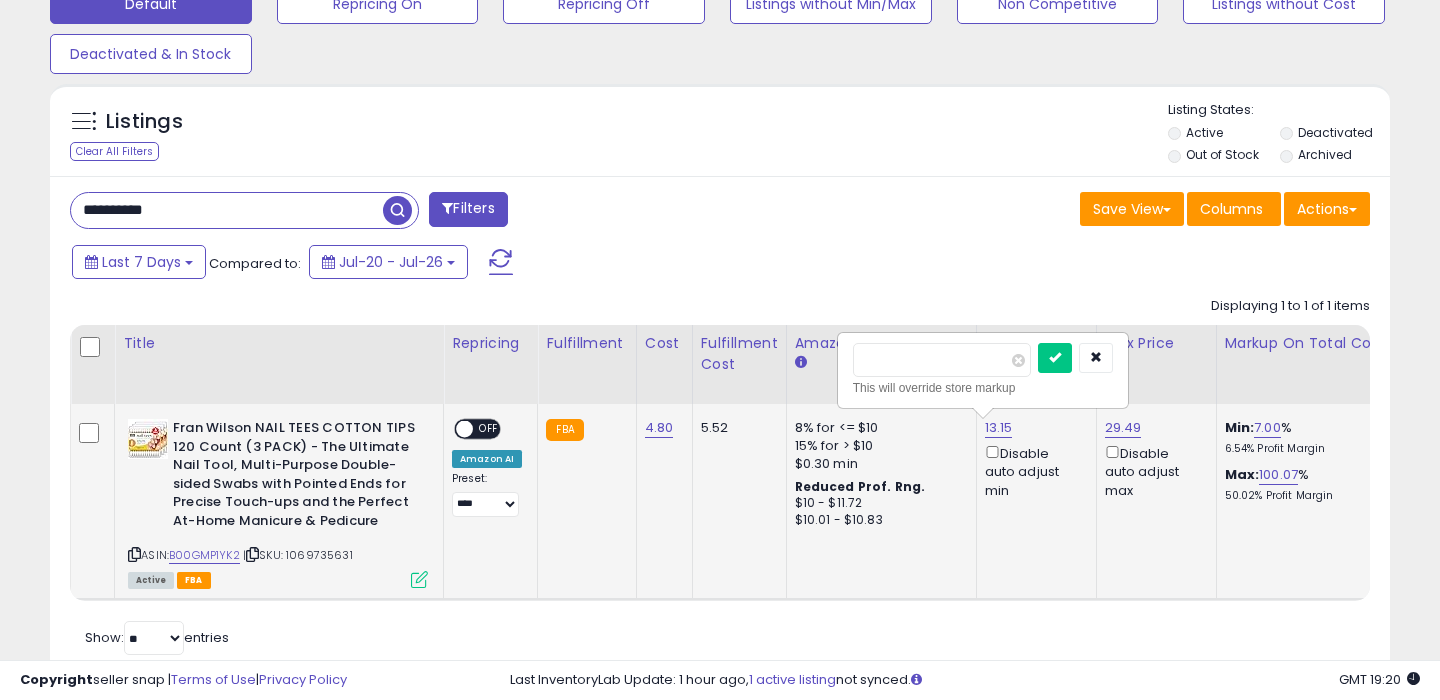 type on "*" 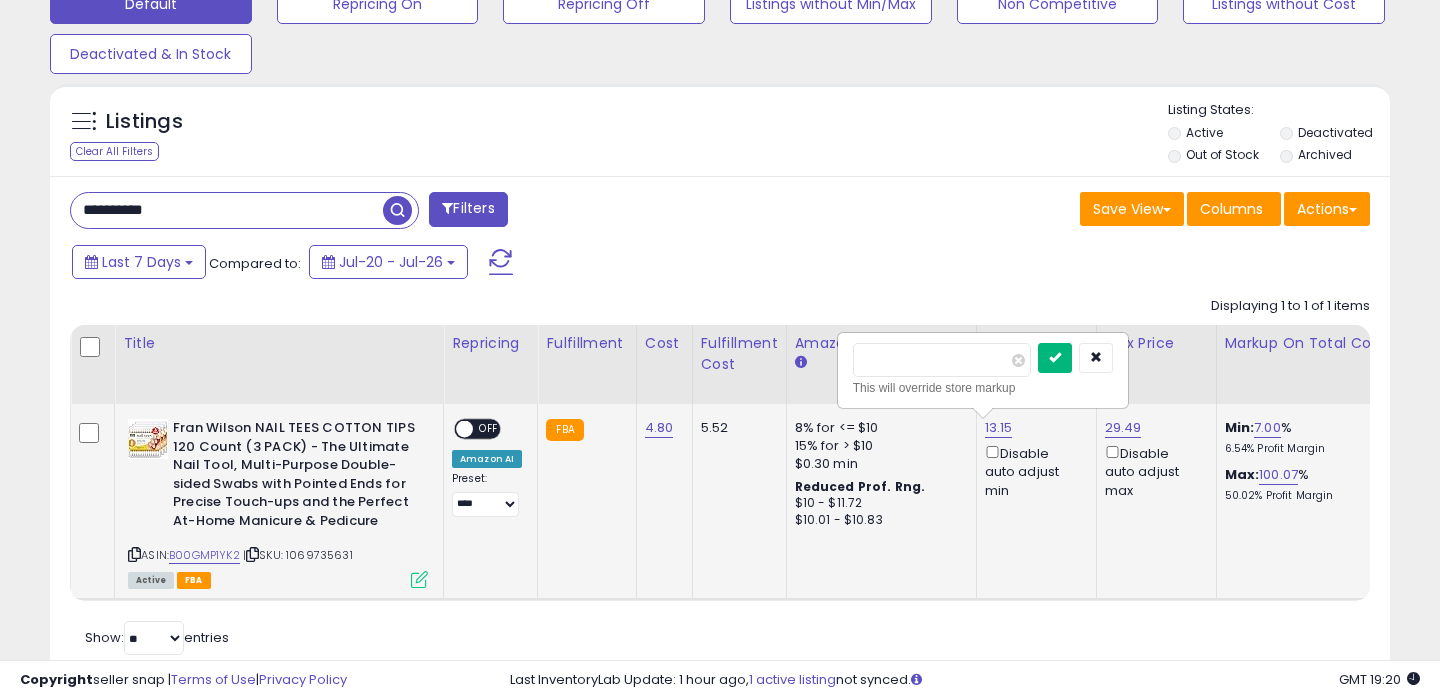 click at bounding box center (1055, 357) 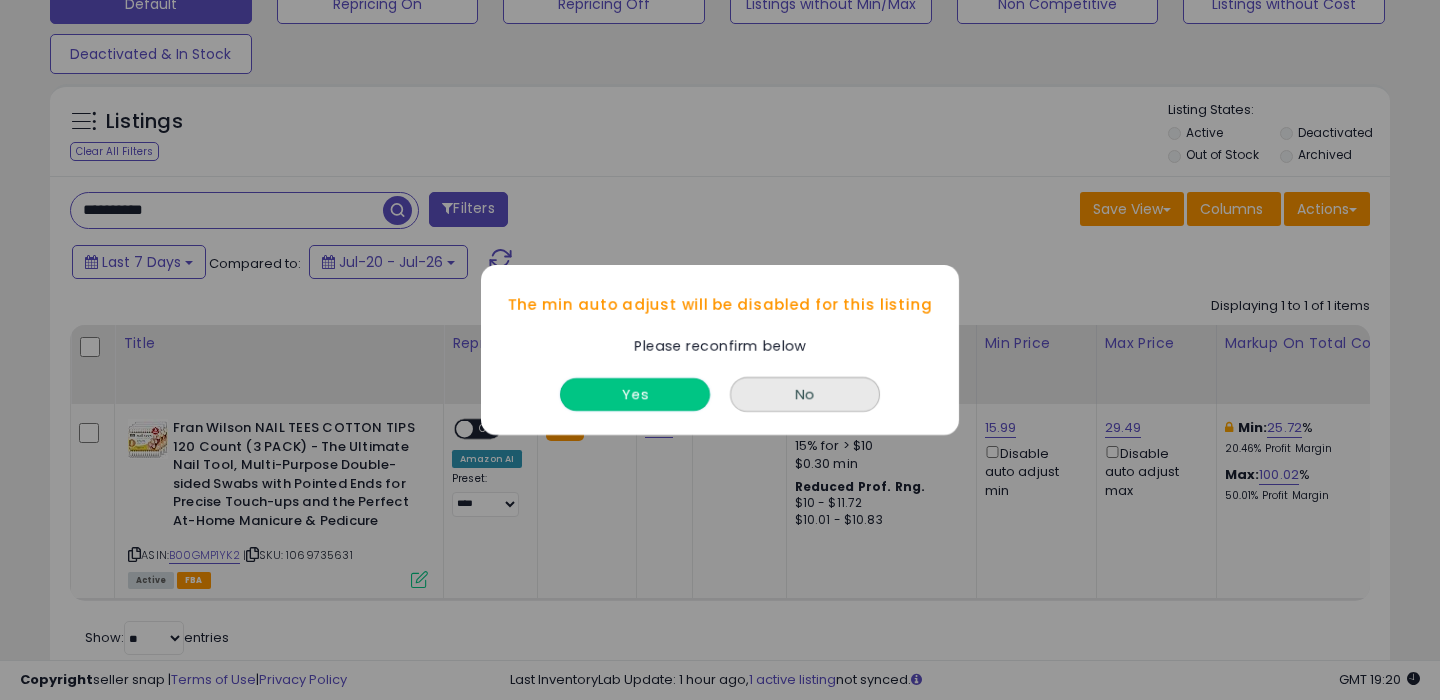 click on "Yes" at bounding box center (635, 394) 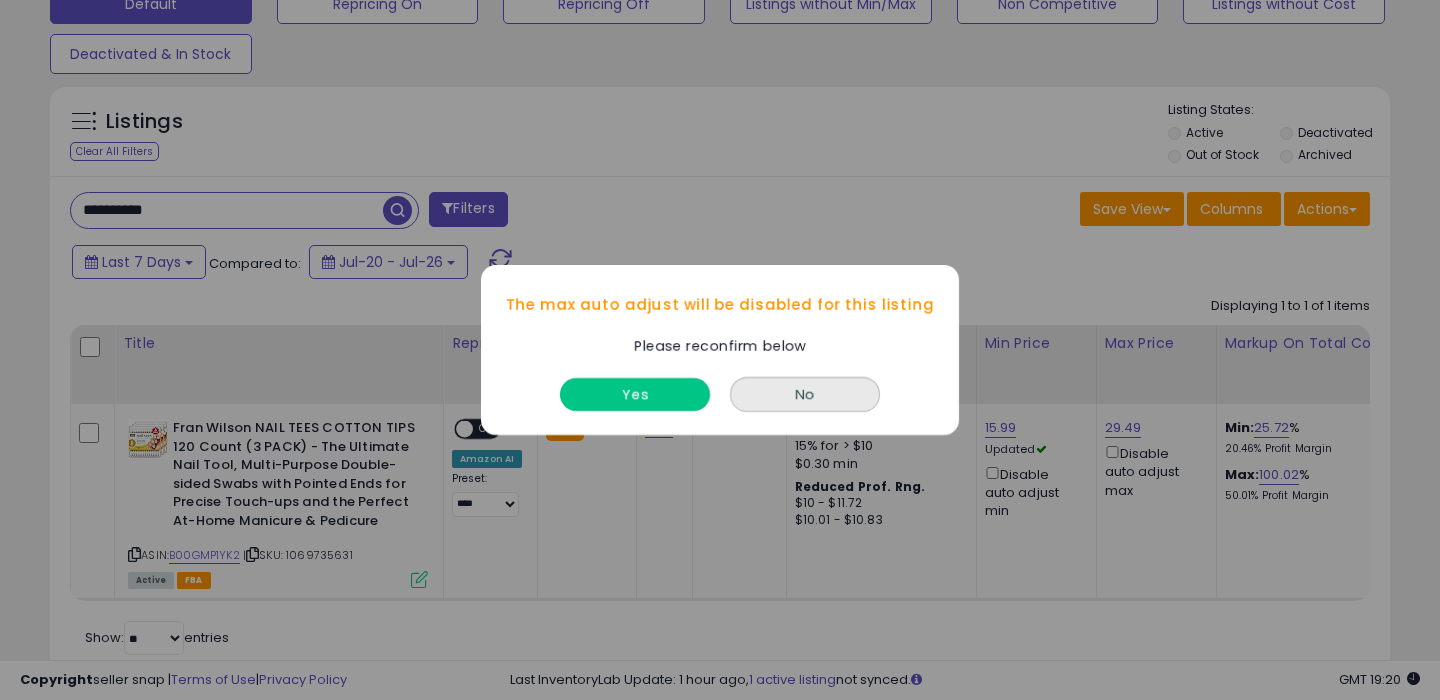 click on "Yes" at bounding box center (635, 394) 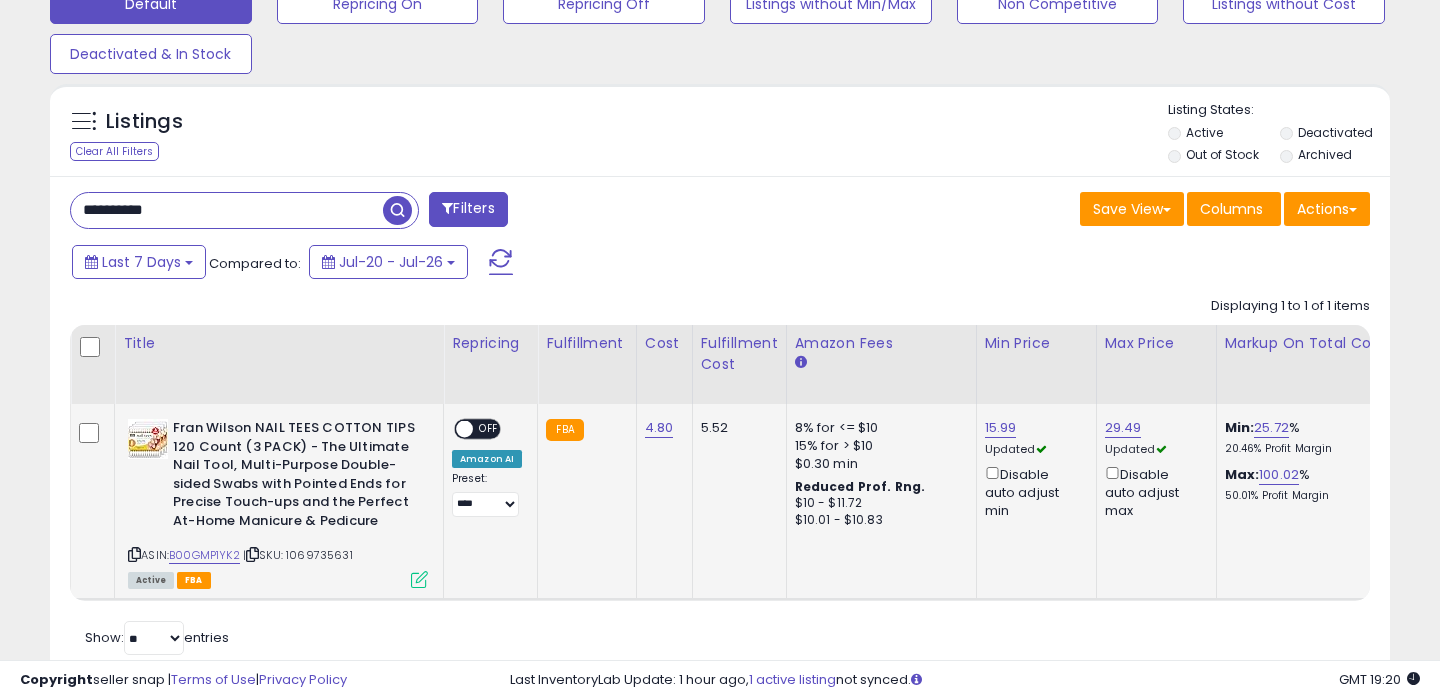 click on "OFF" at bounding box center [489, 429] 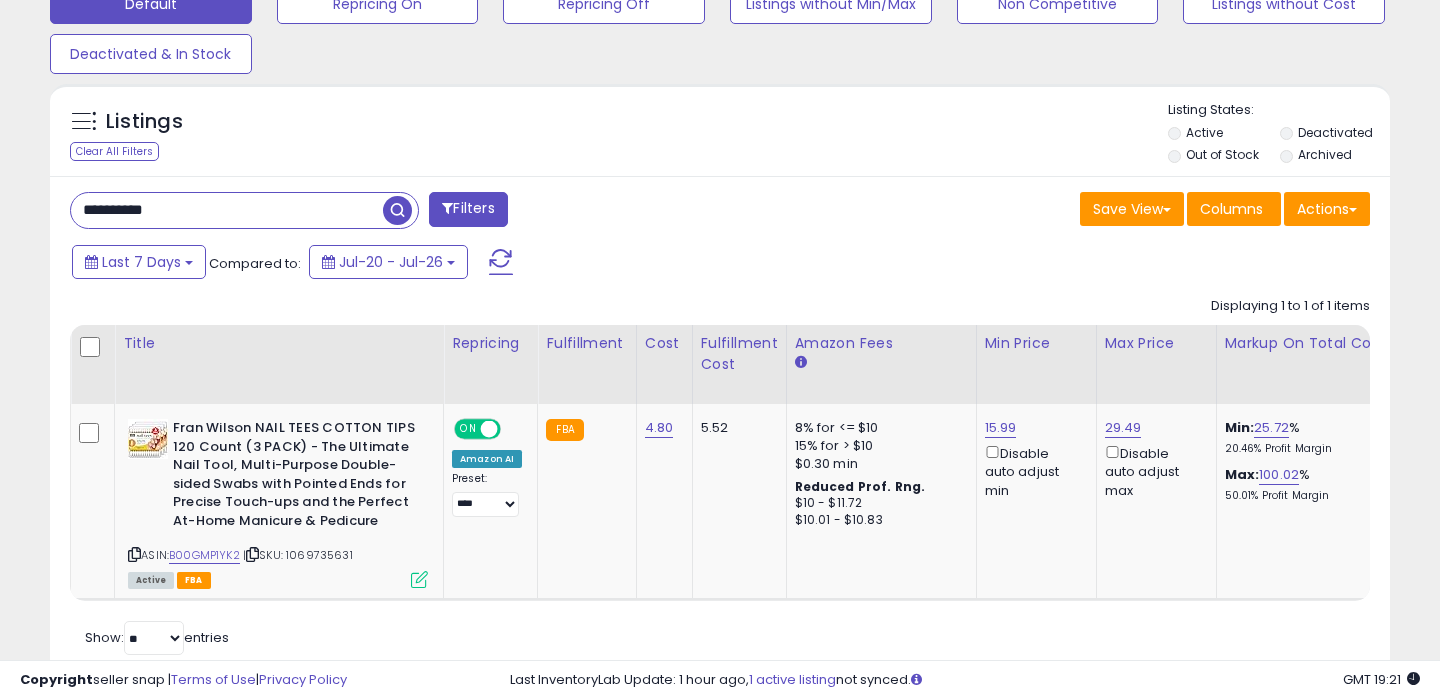 click on "**********" at bounding box center (227, 210) 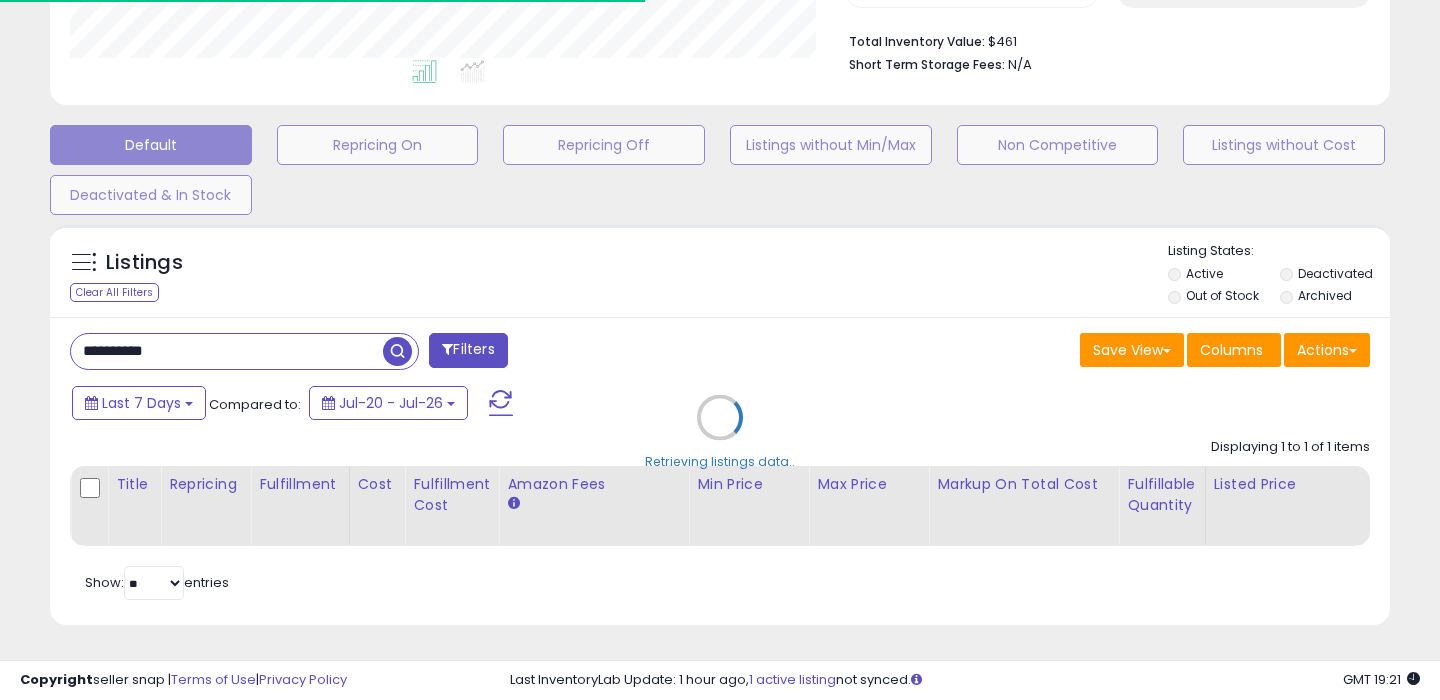 scroll, scrollTop: 640, scrollLeft: 0, axis: vertical 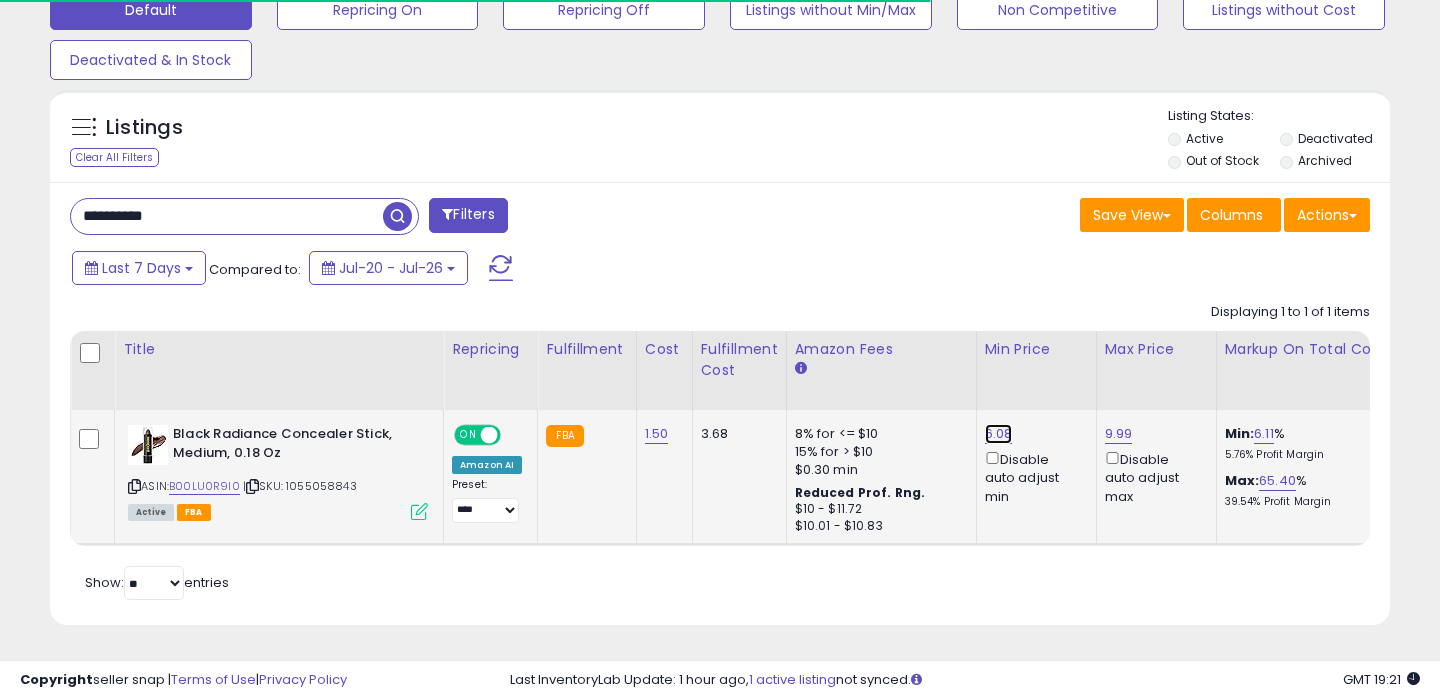 click on "6.08" at bounding box center (999, 434) 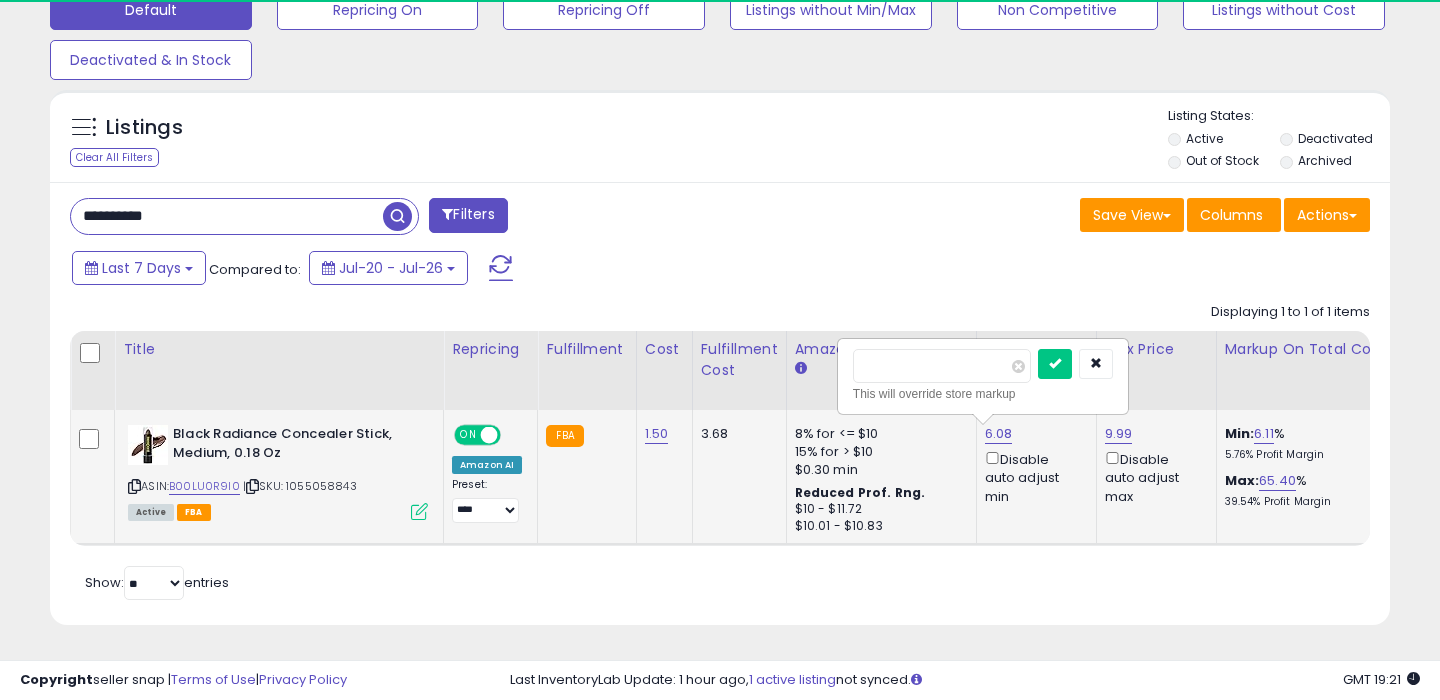 scroll, scrollTop: 999590, scrollLeft: 999224, axis: both 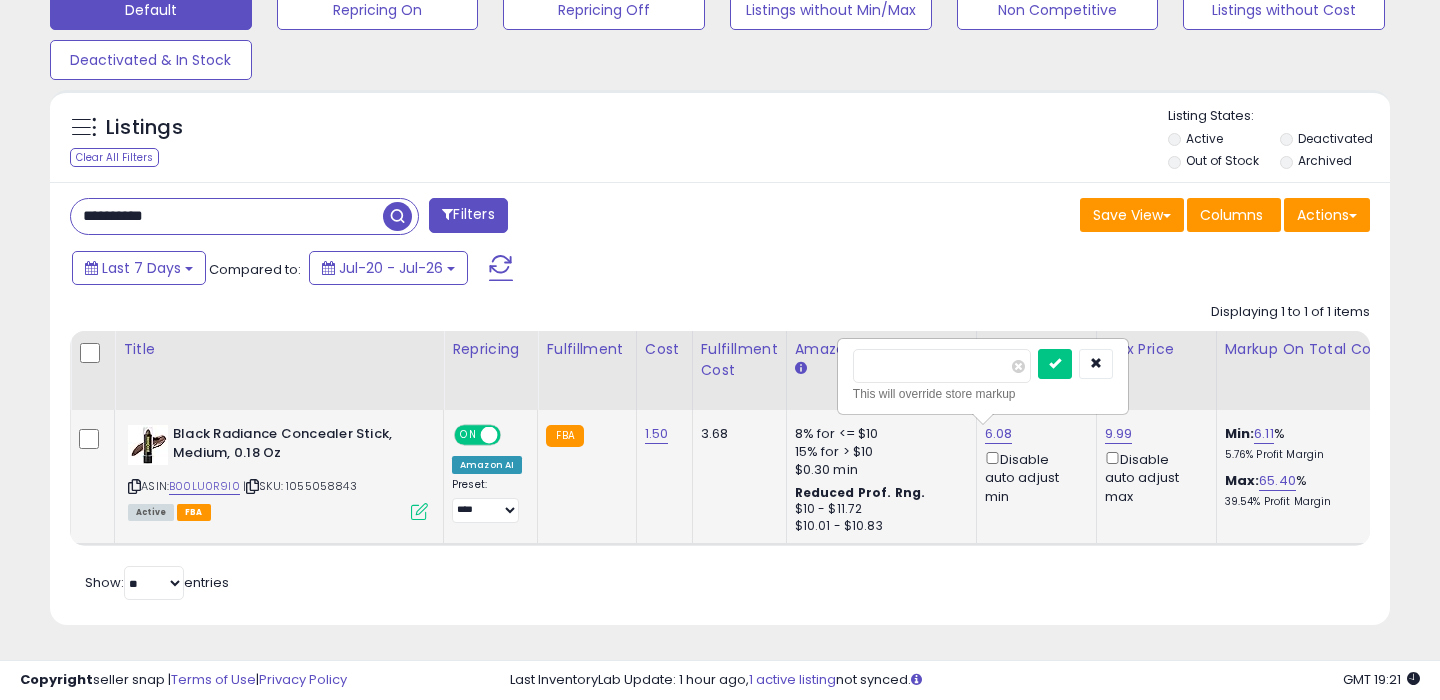type on "****" 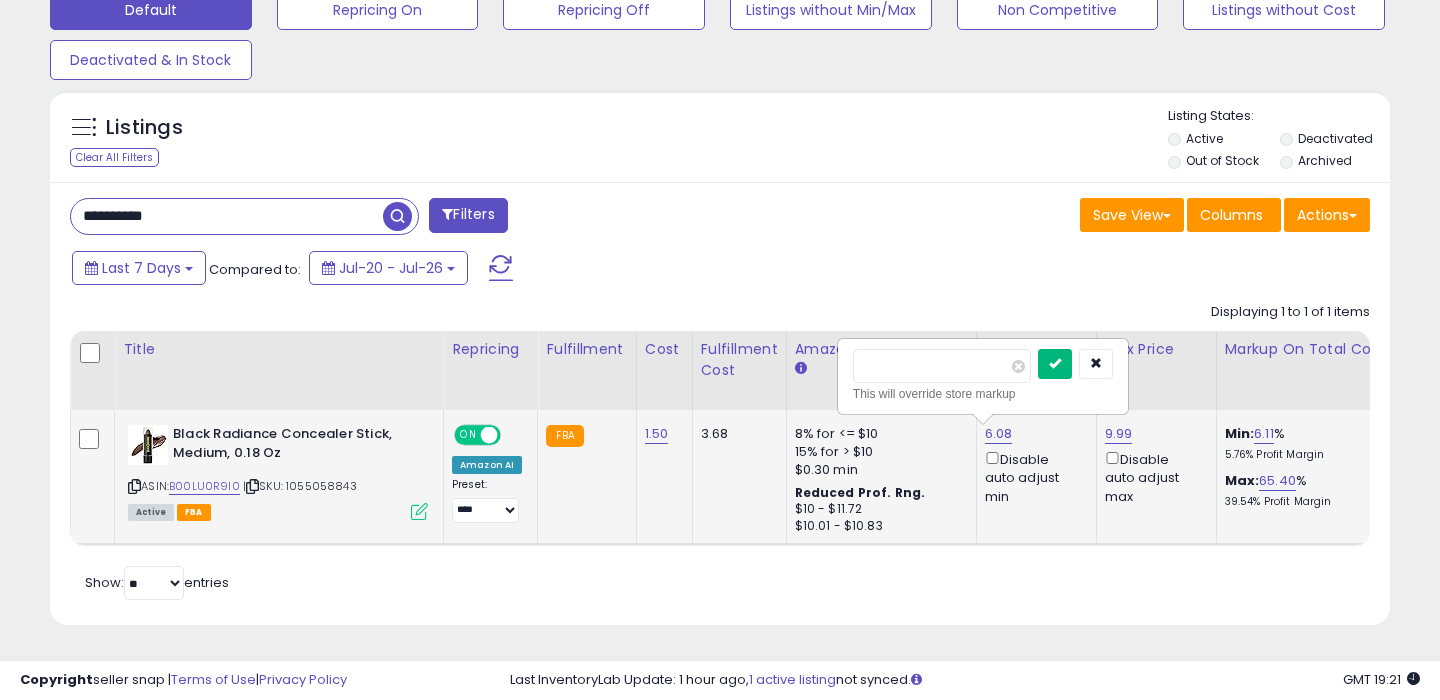 click at bounding box center (1055, 364) 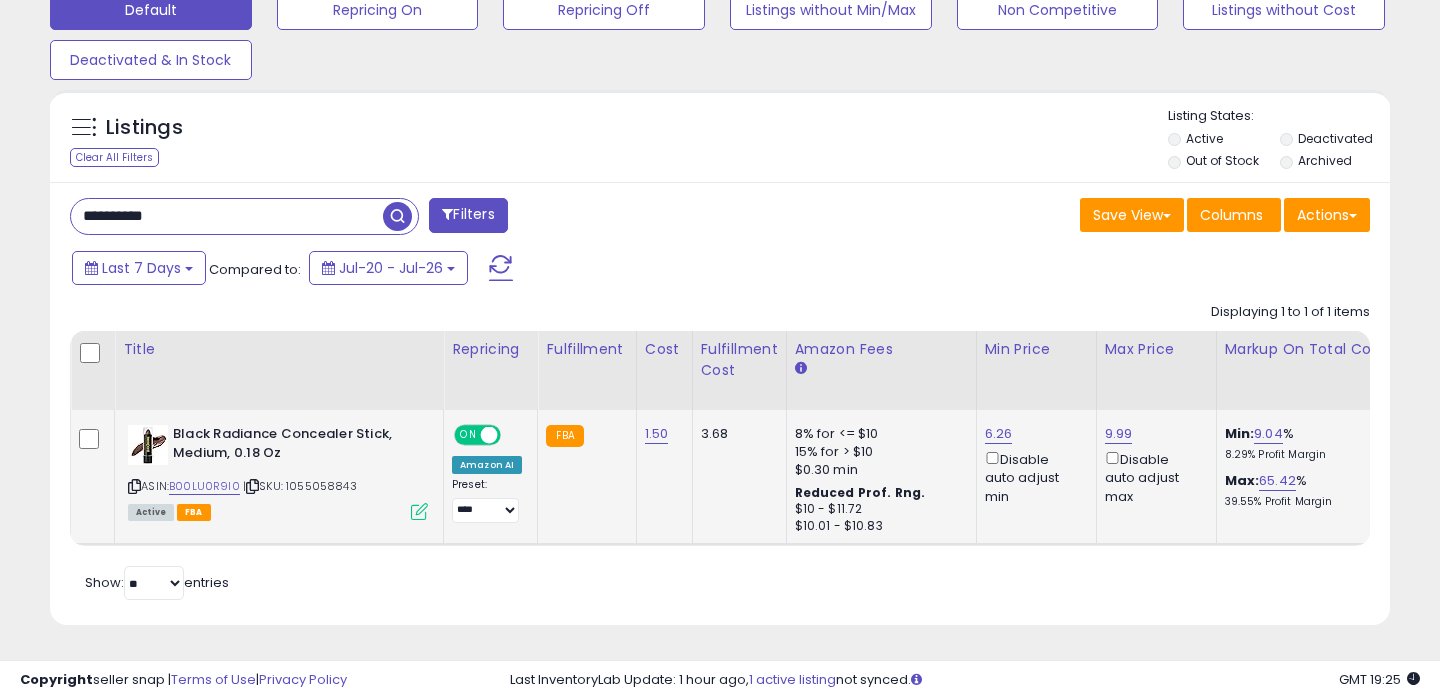 click on "**********" at bounding box center (227, 216) 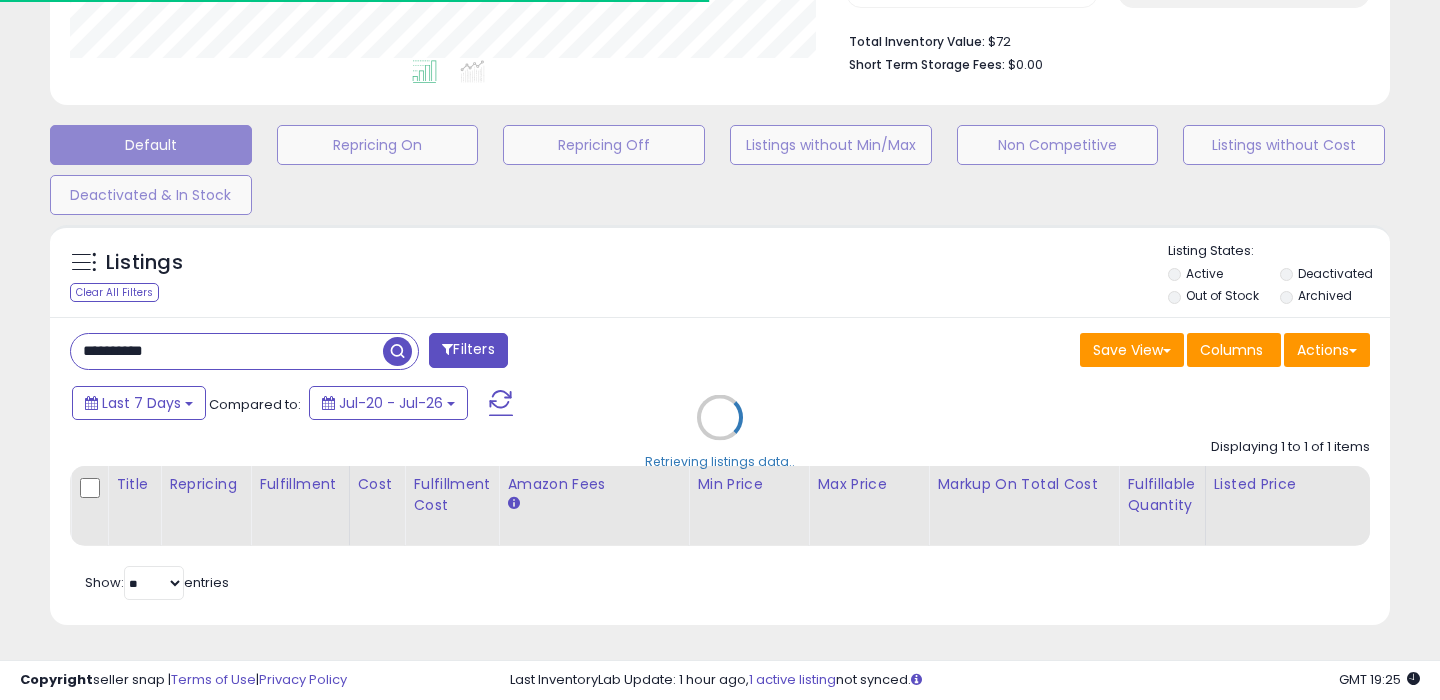scroll, scrollTop: 640, scrollLeft: 0, axis: vertical 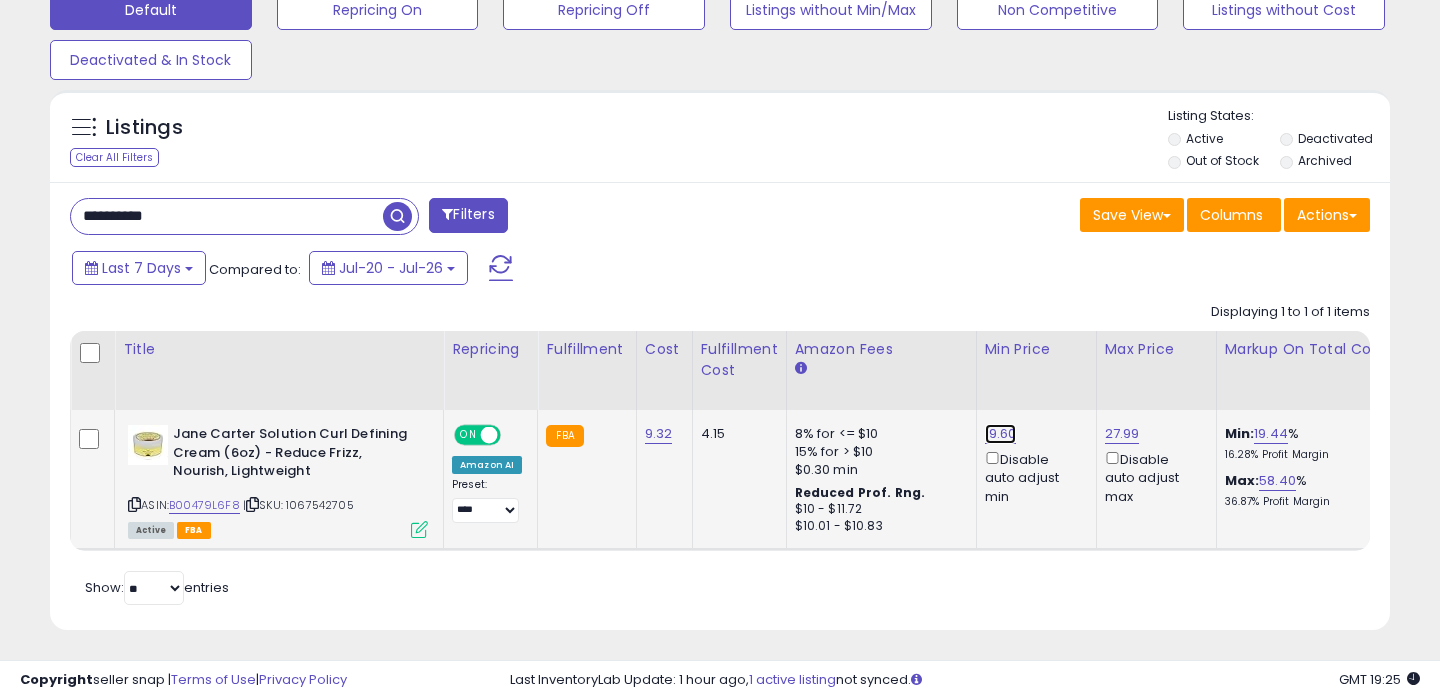 click on "19.60" at bounding box center [1001, 434] 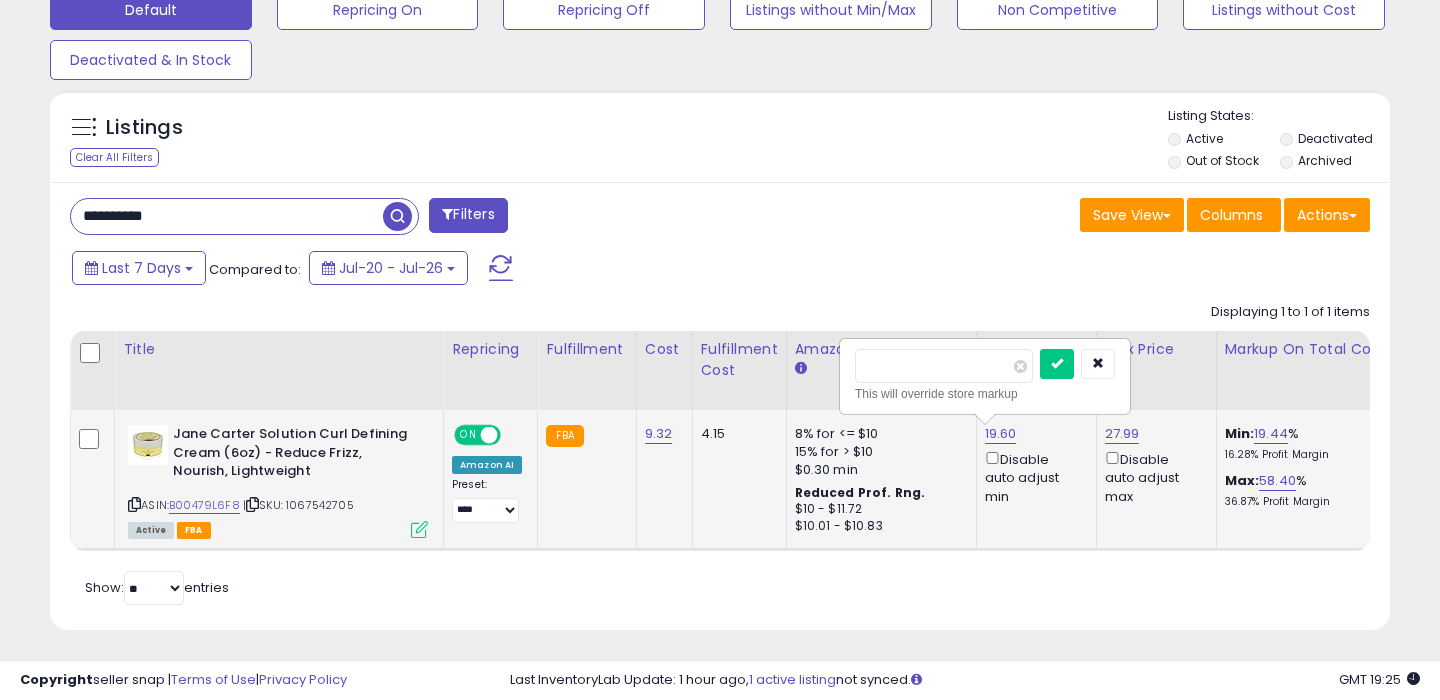 type on "*****" 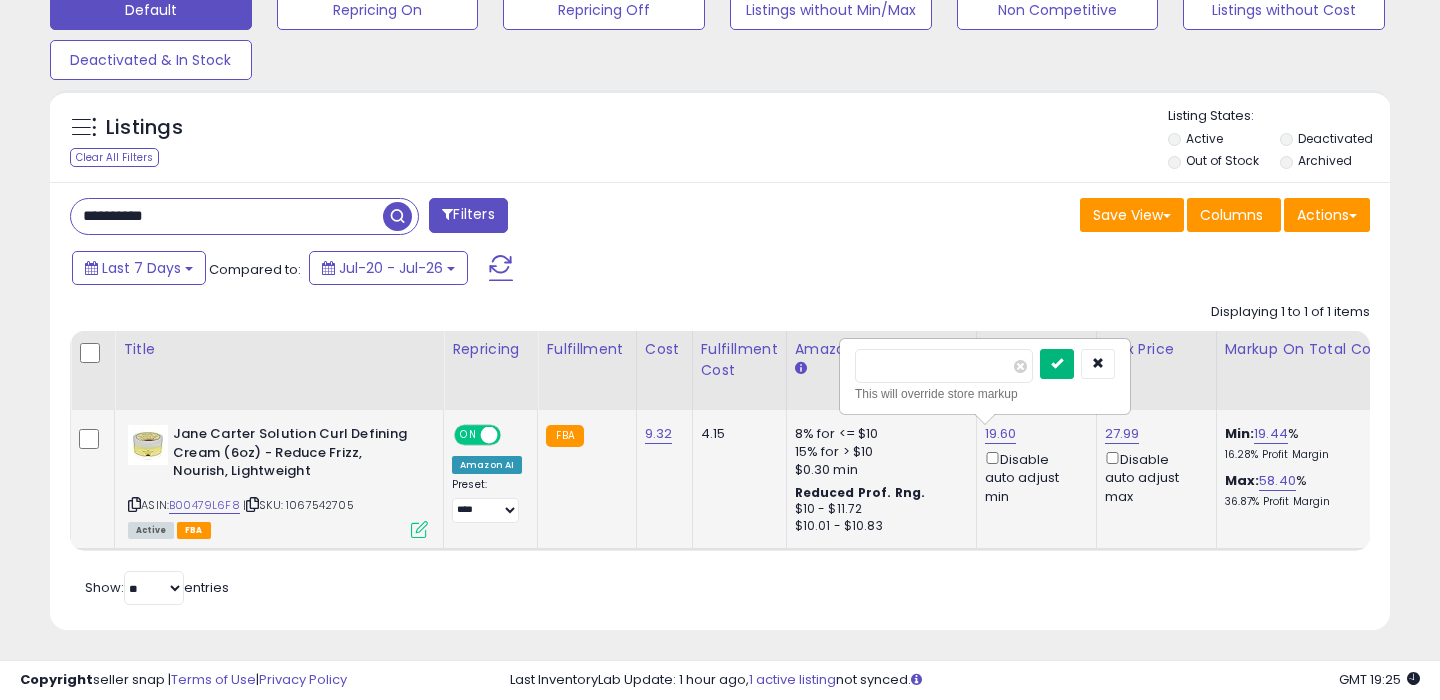 click at bounding box center [1057, 363] 